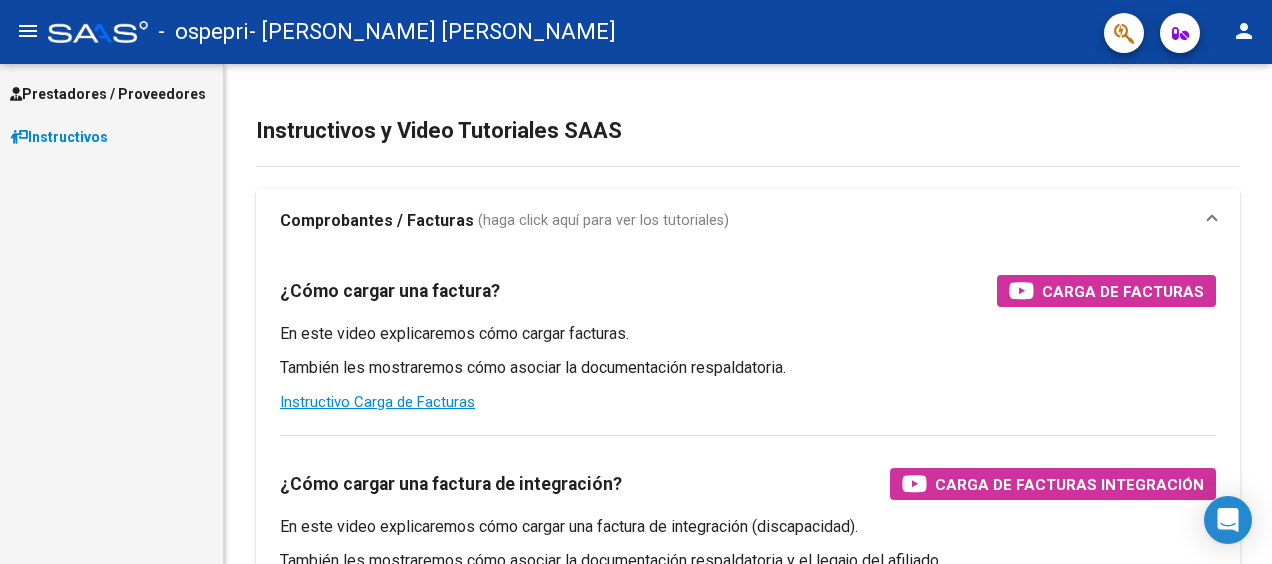 scroll, scrollTop: 0, scrollLeft: 0, axis: both 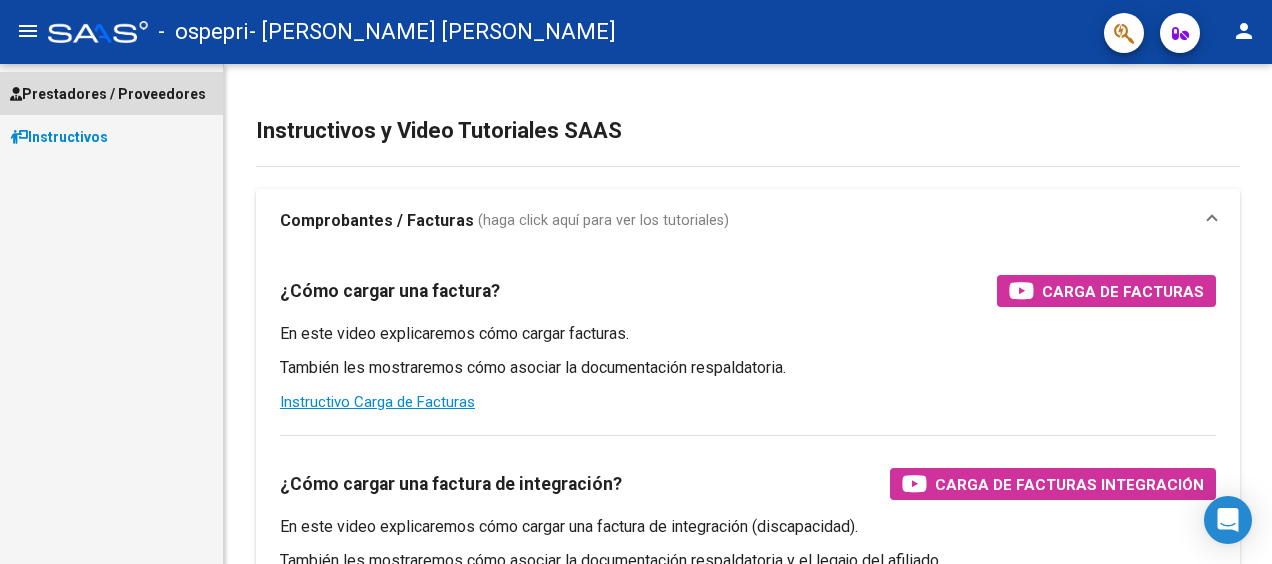 click on "Prestadores / Proveedores" at bounding box center [108, 94] 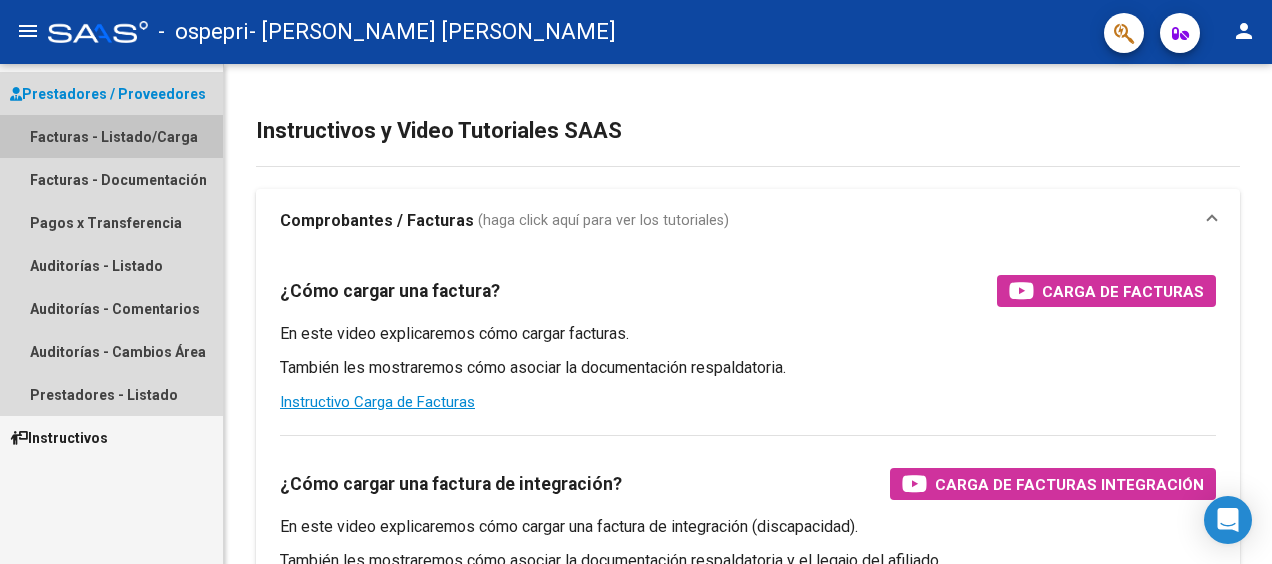 click on "Facturas - Listado/Carga" at bounding box center [111, 136] 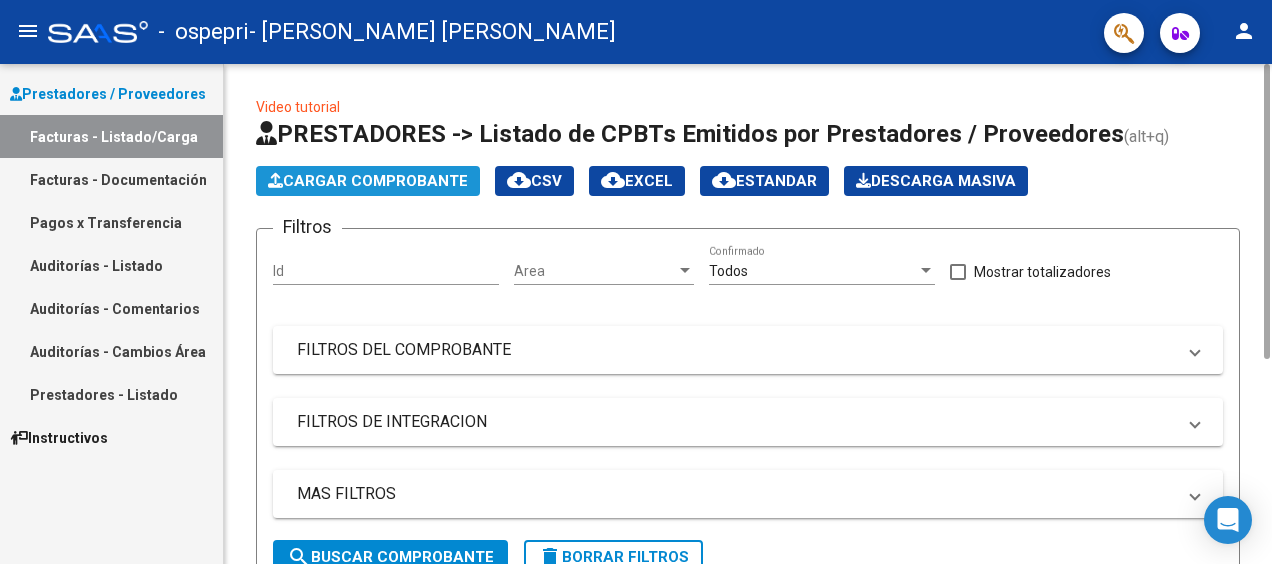 click on "Cargar Comprobante" 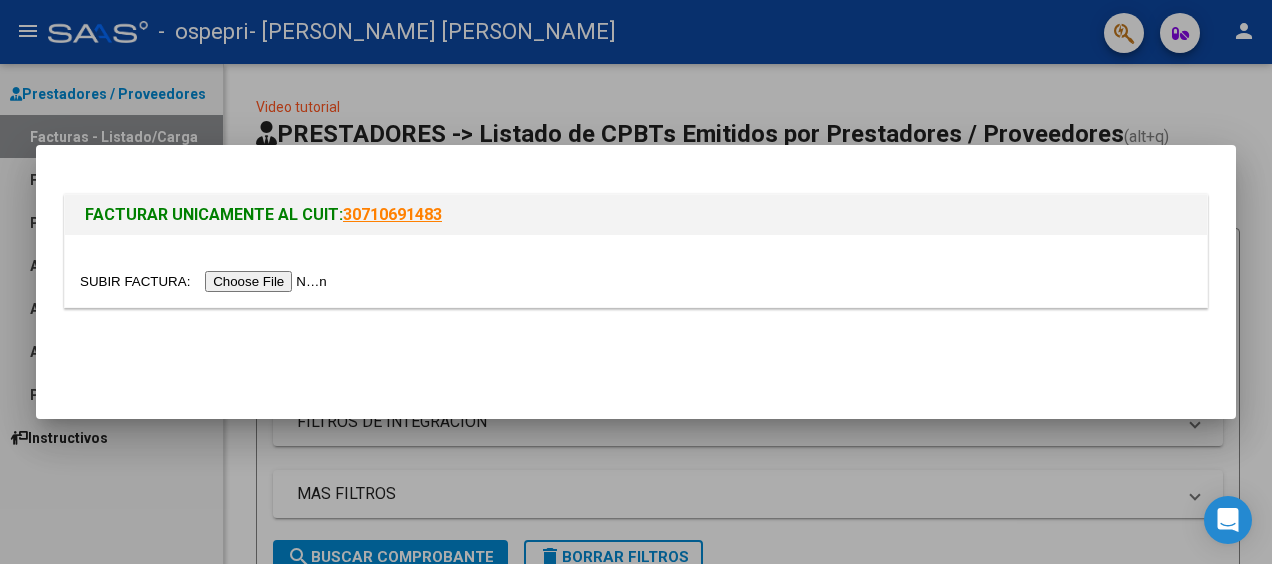 click at bounding box center [206, 281] 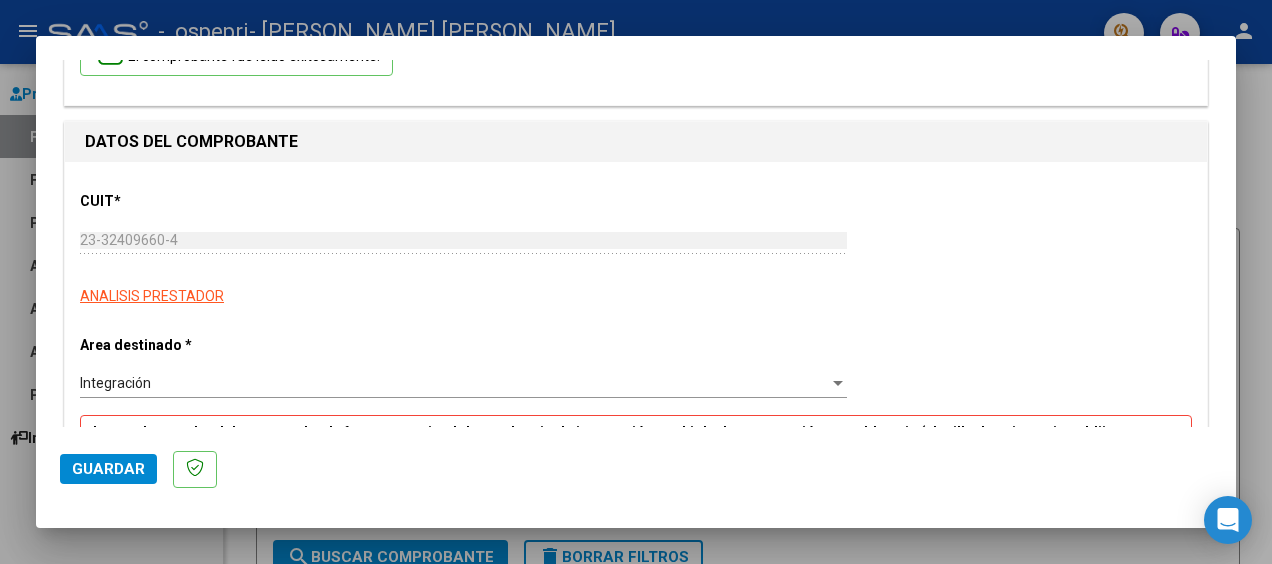 scroll, scrollTop: 160, scrollLeft: 0, axis: vertical 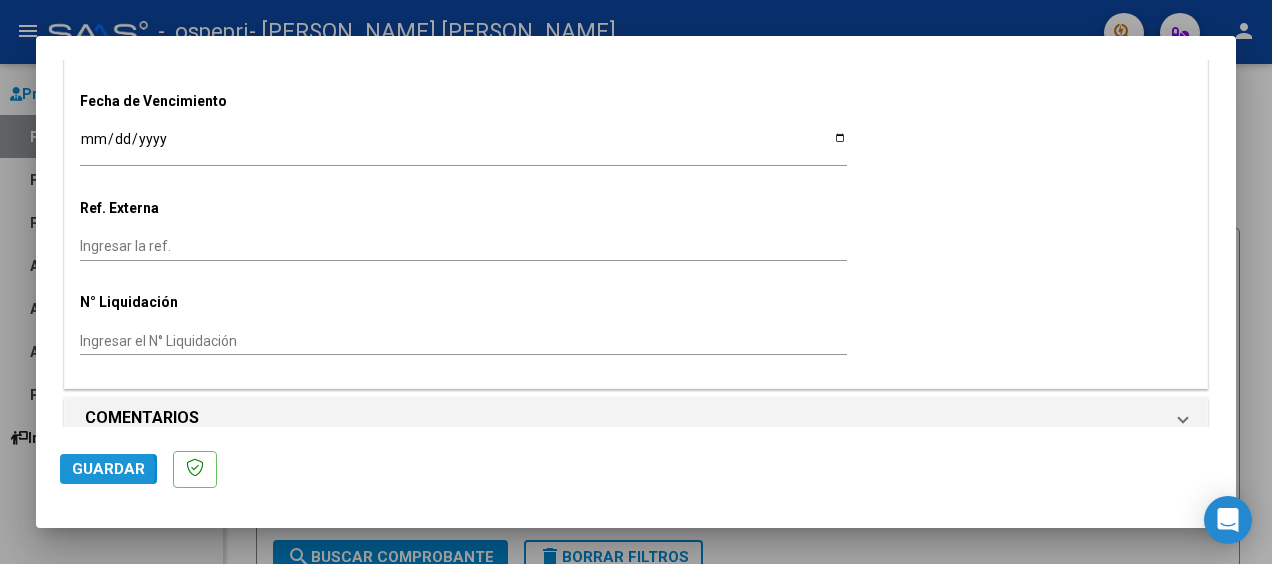 click on "Guardar" 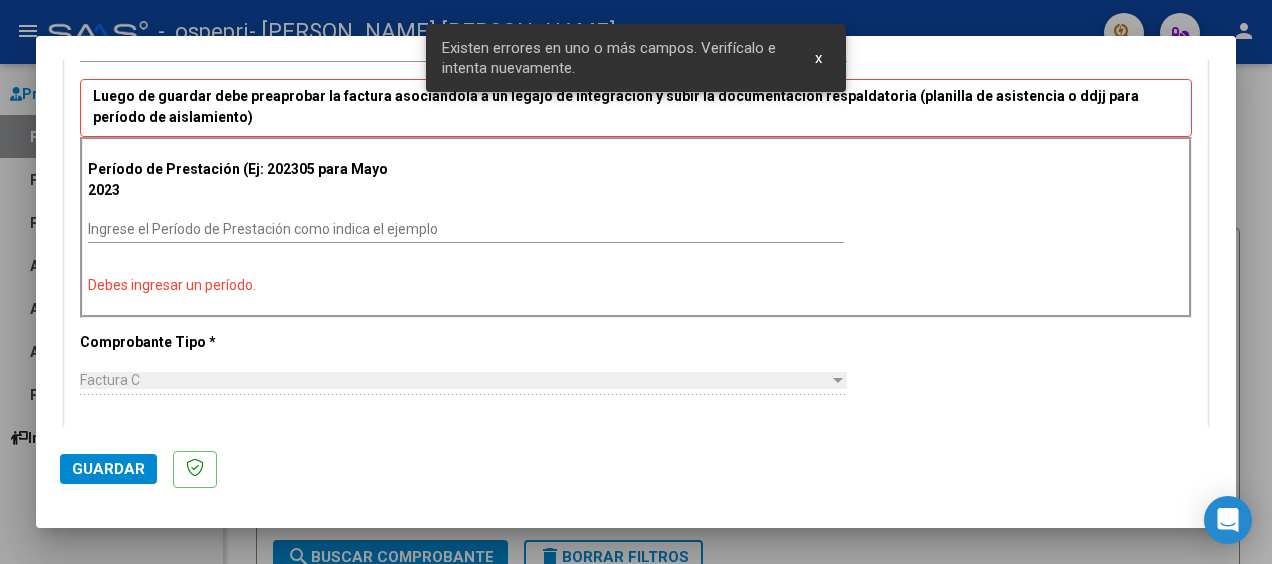 scroll, scrollTop: 430, scrollLeft: 0, axis: vertical 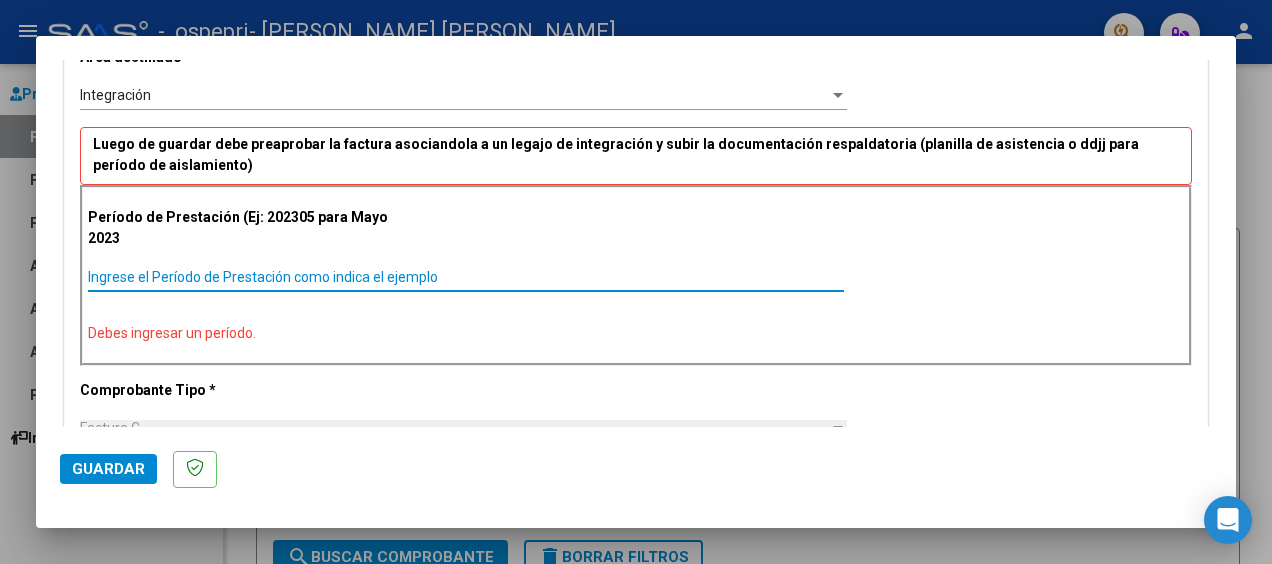 click on "Ingrese el Período de Prestación como indica el ejemplo" at bounding box center [466, 277] 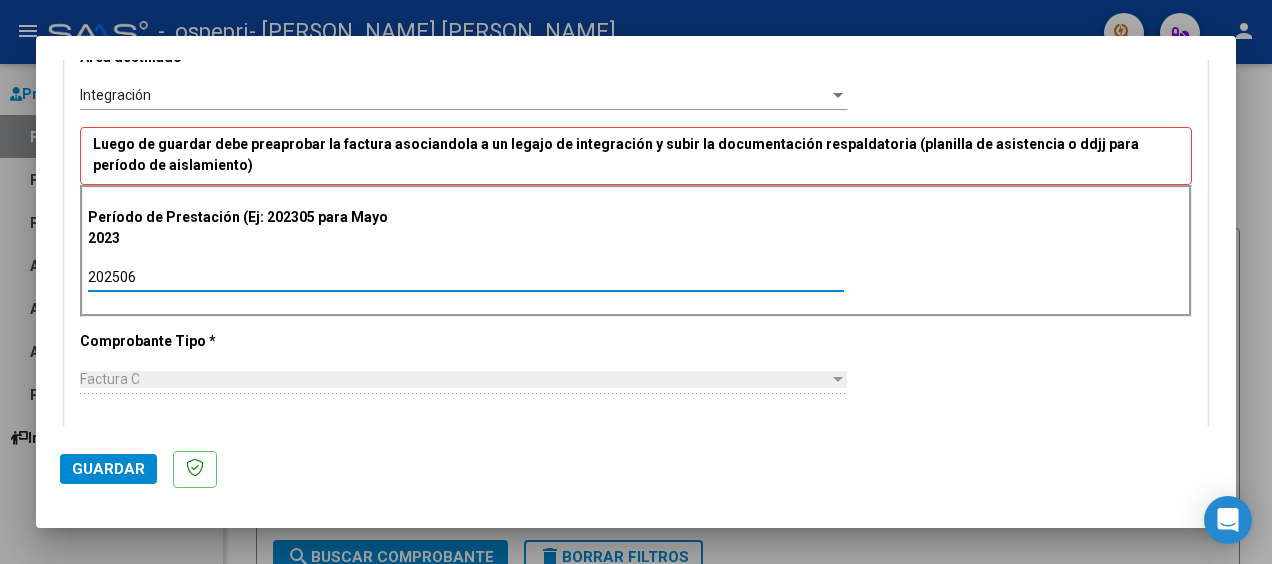 type on "202506" 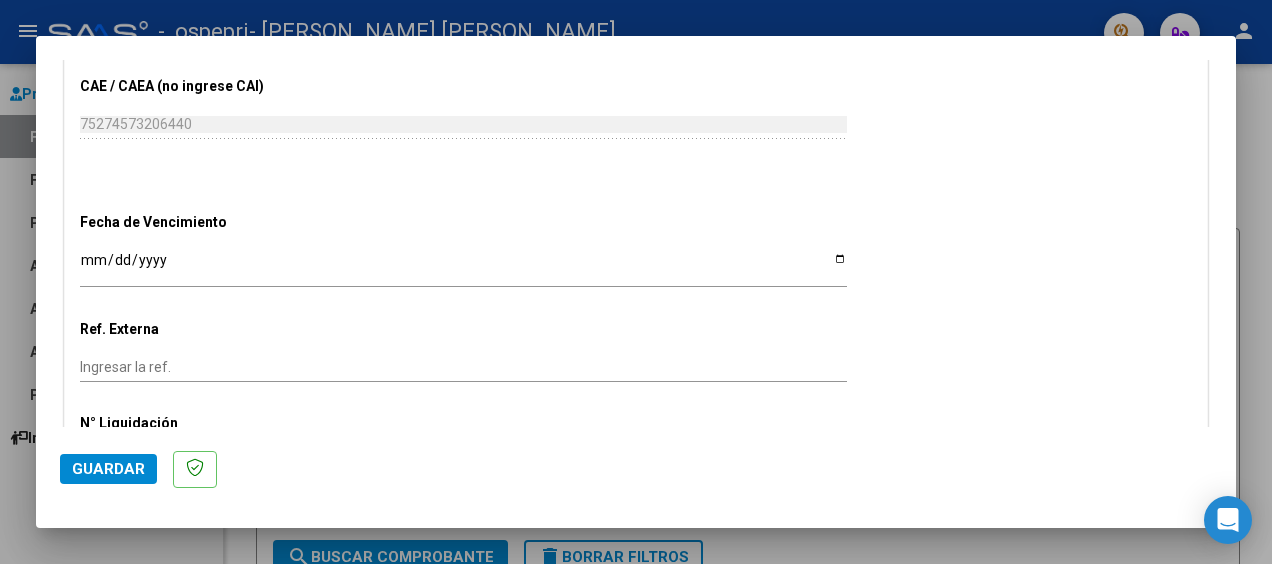 scroll, scrollTop: 1241, scrollLeft: 0, axis: vertical 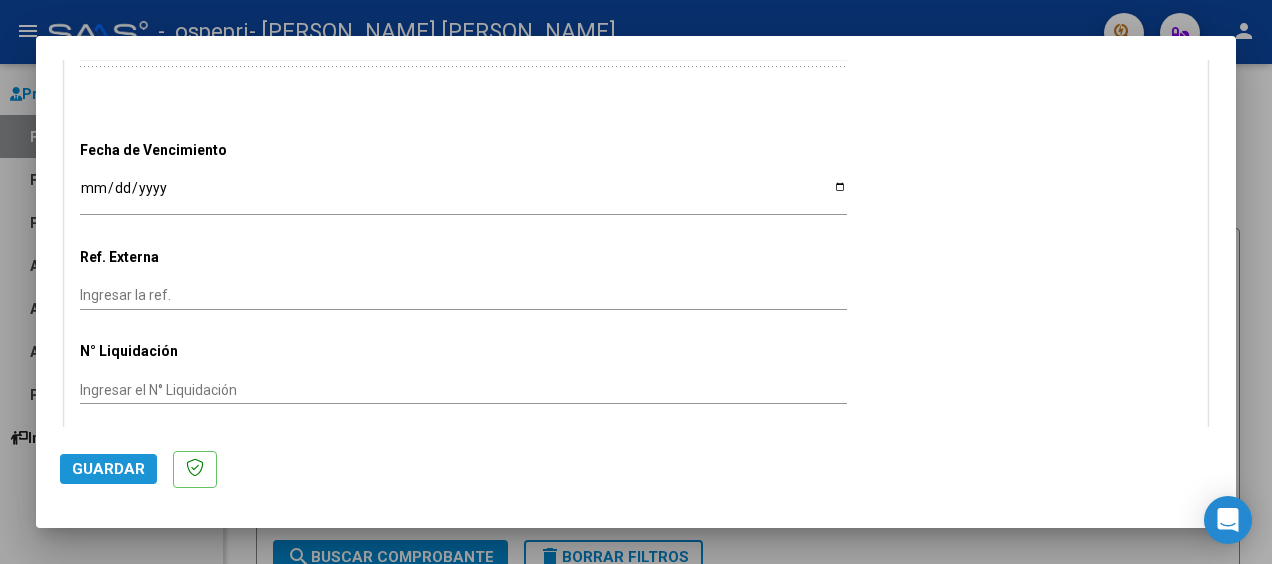click on "Guardar" 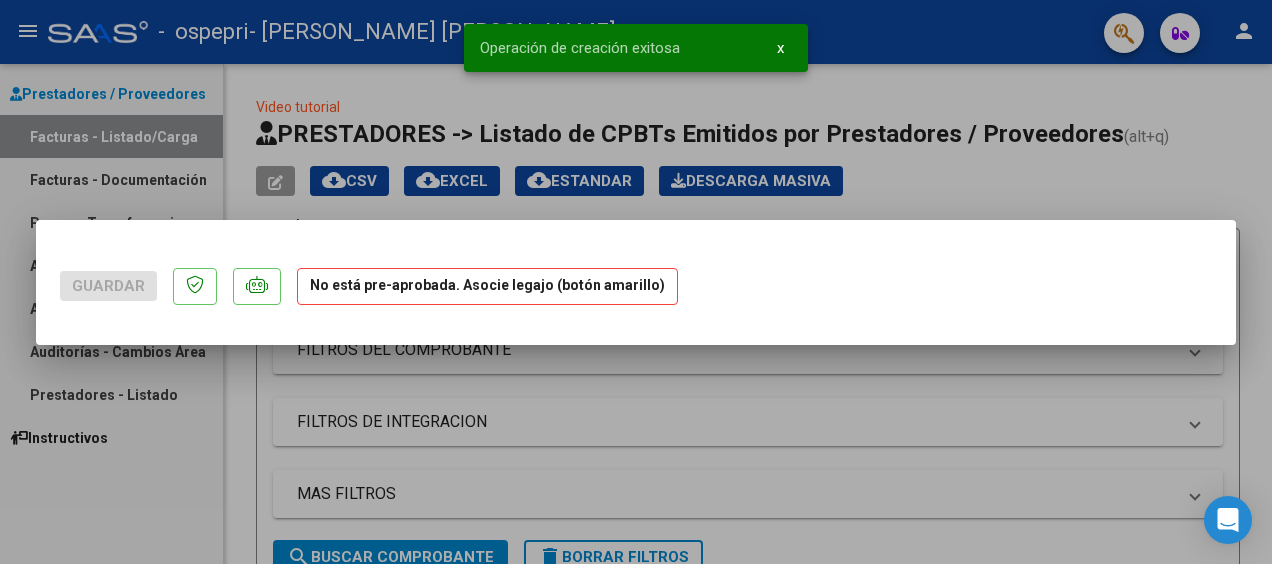 scroll, scrollTop: 0, scrollLeft: 0, axis: both 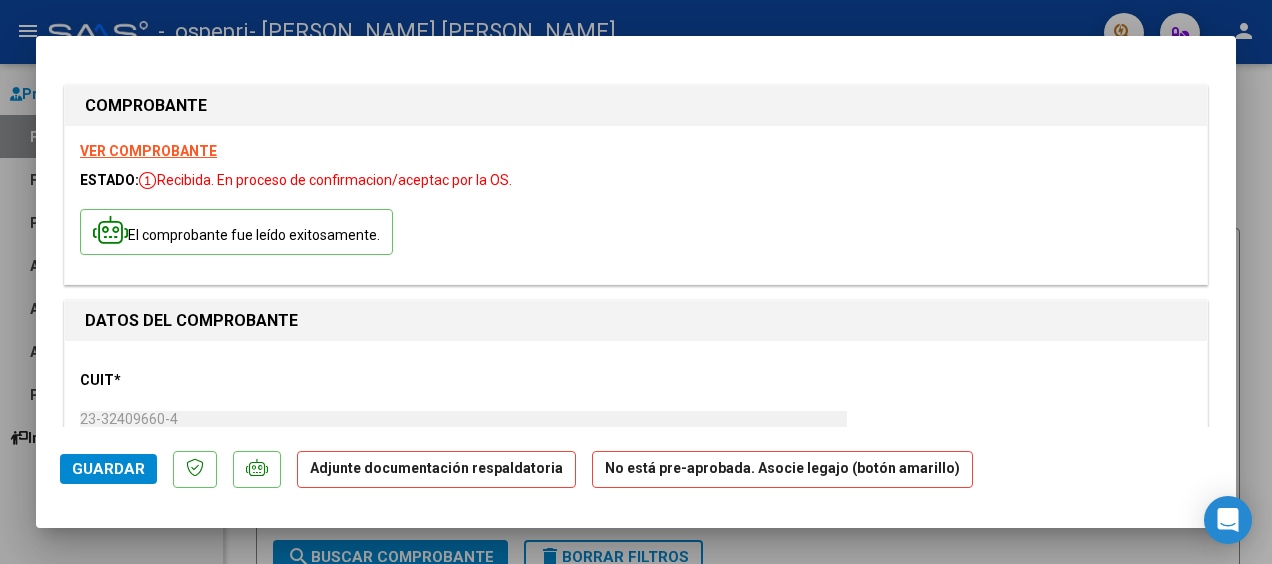 click on "Guardar" 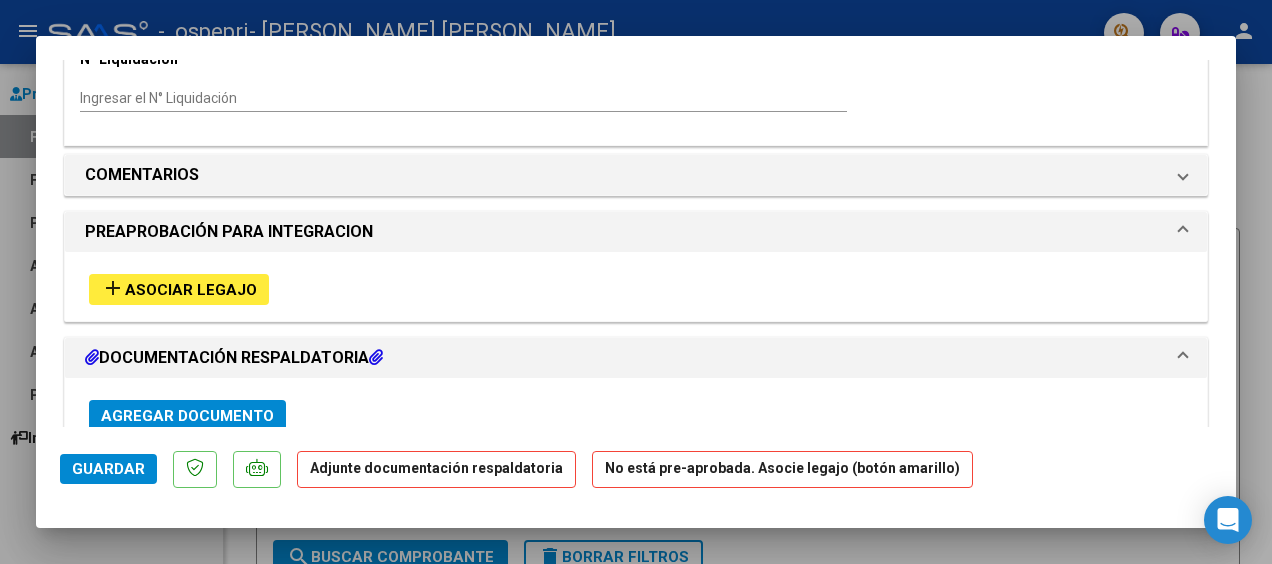 scroll, scrollTop: 1552, scrollLeft: 0, axis: vertical 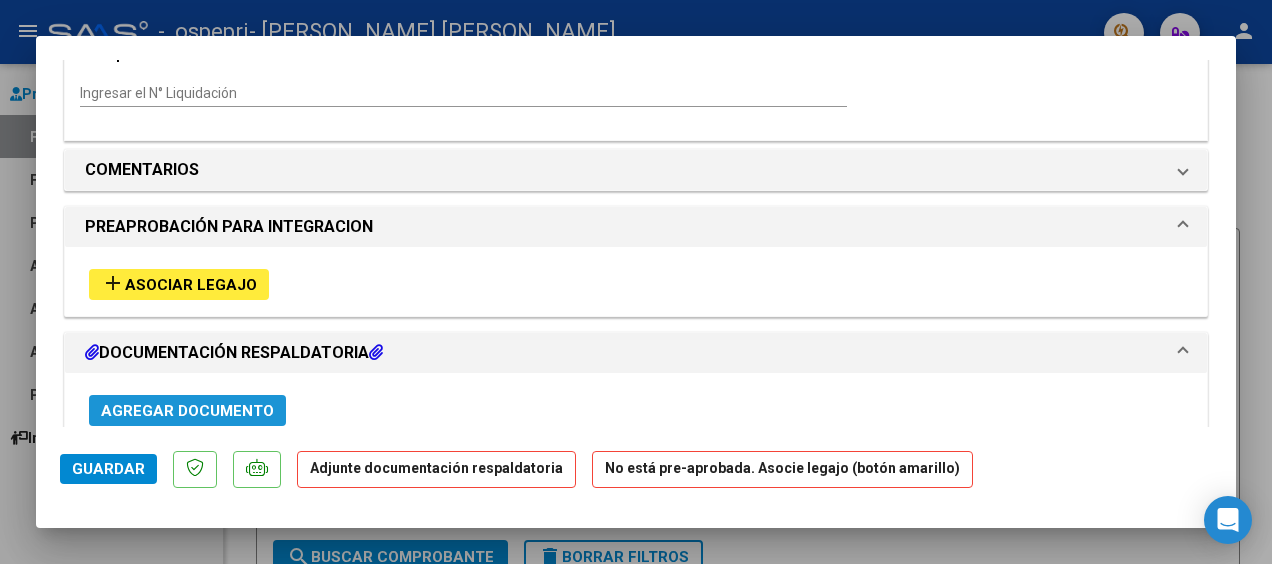 click on "Agregar Documento" at bounding box center [187, 411] 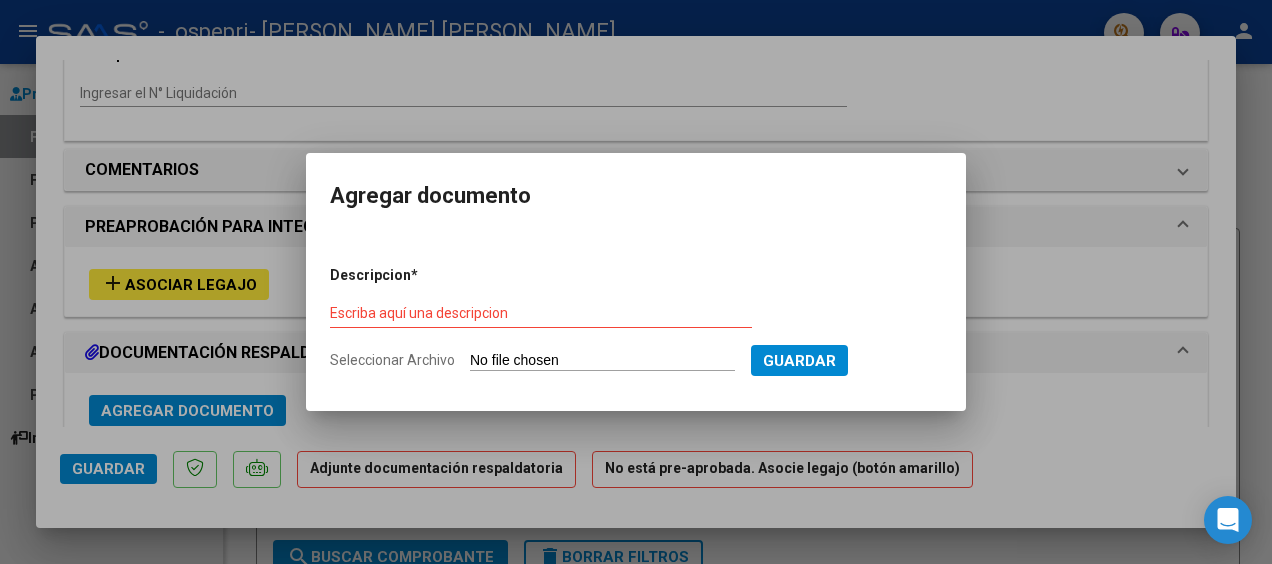 click on "Seleccionar Archivo" 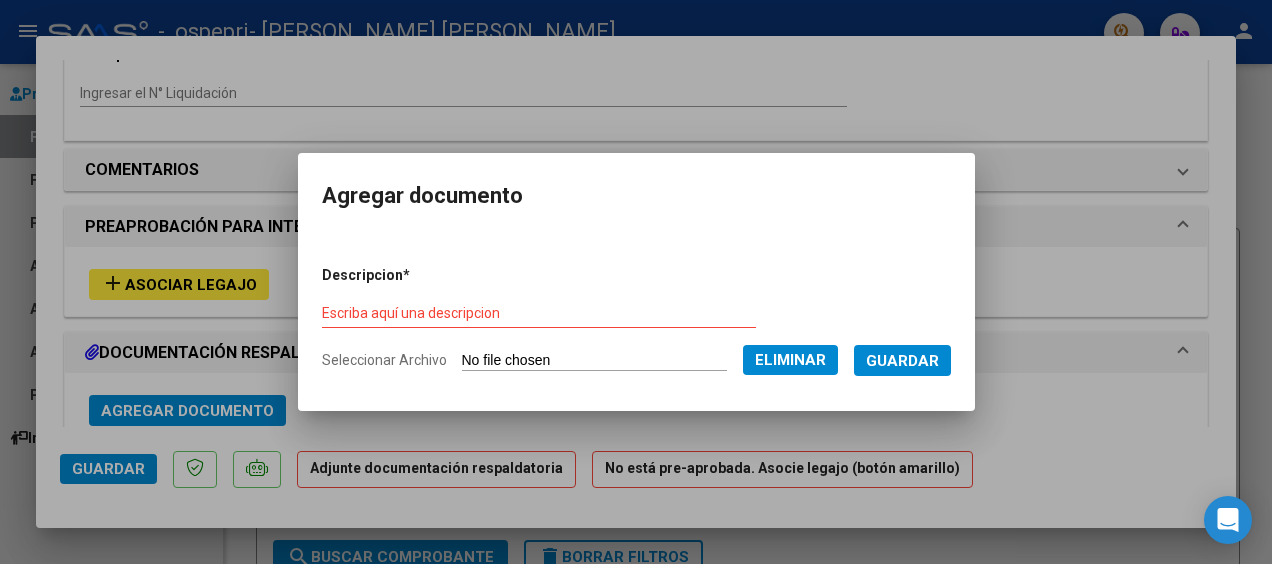 click on "Escriba aquí una descripcion" at bounding box center (539, 313) 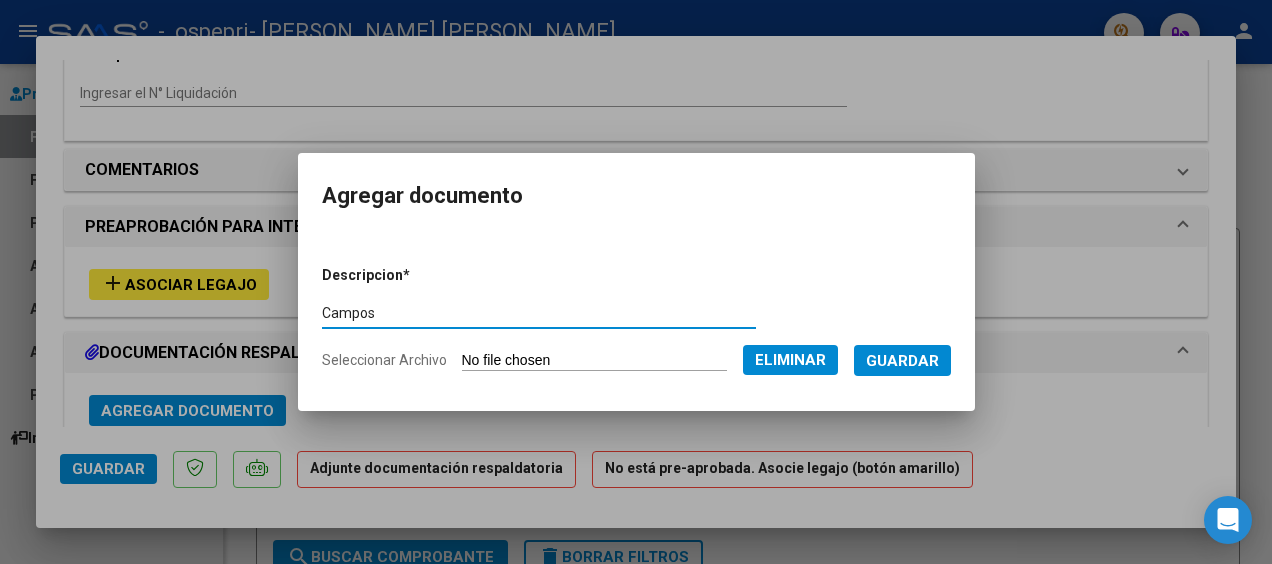 type on "Campos" 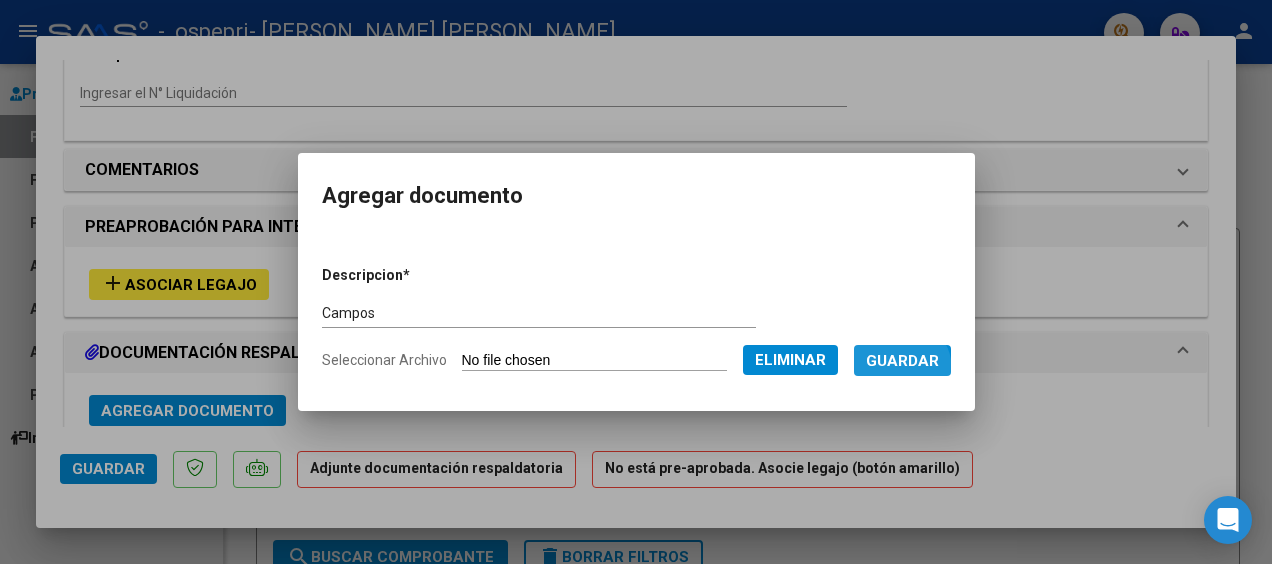 click on "Guardar" at bounding box center (902, 361) 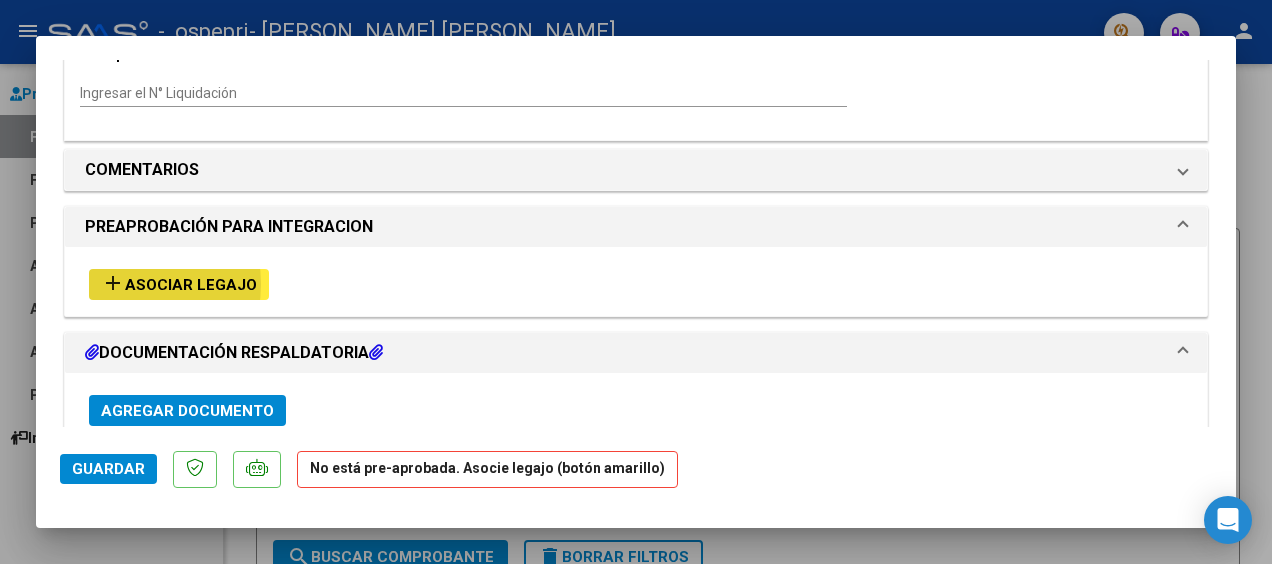 click on "add" at bounding box center (113, 283) 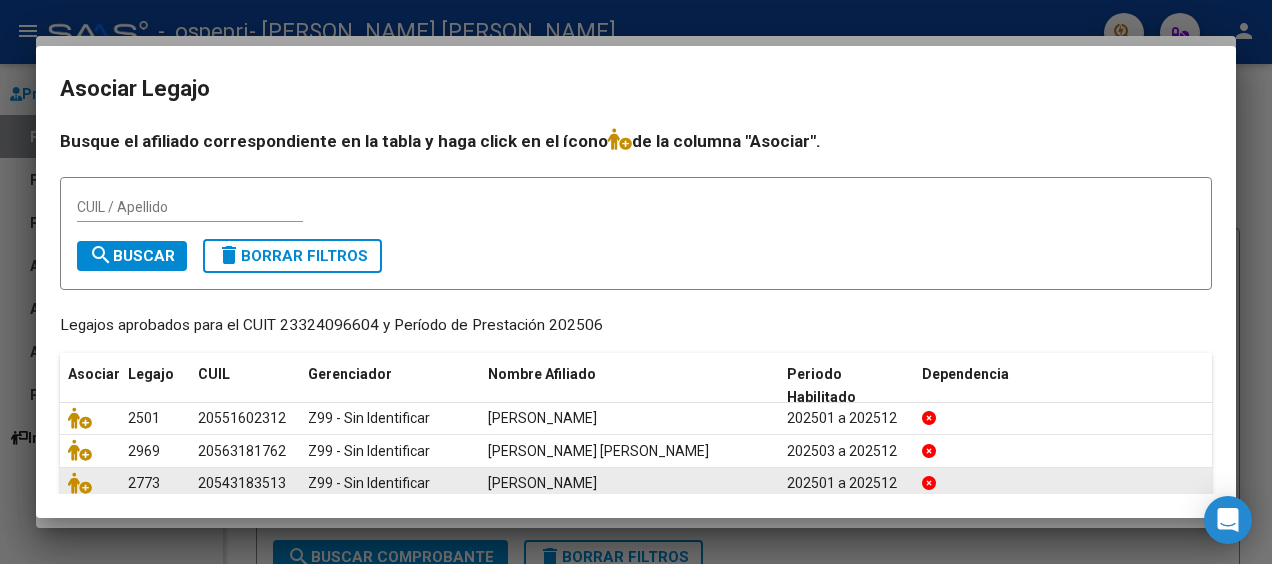 click on "Z99 - Sin Identificar" 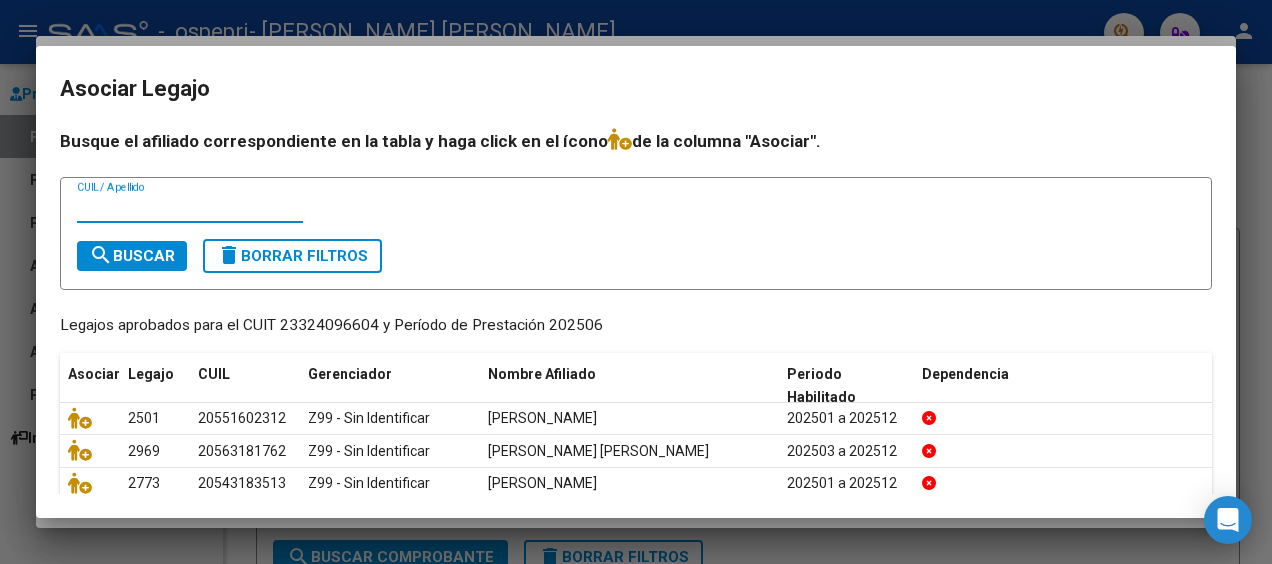click on "CUIL / Apellido" at bounding box center (190, 207) 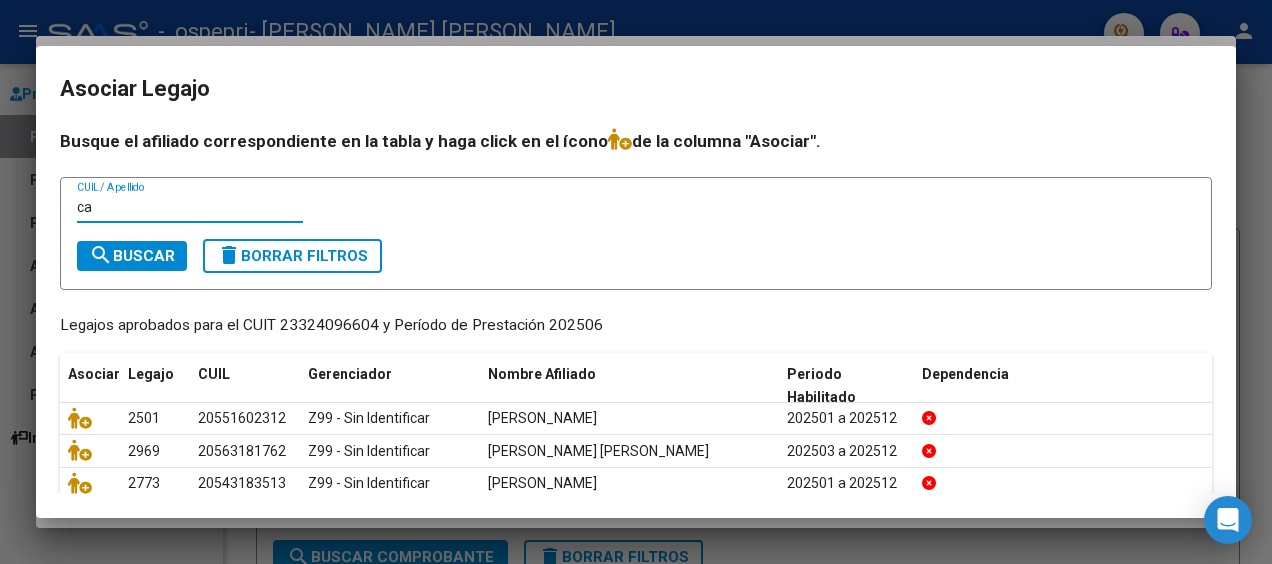 type on "c" 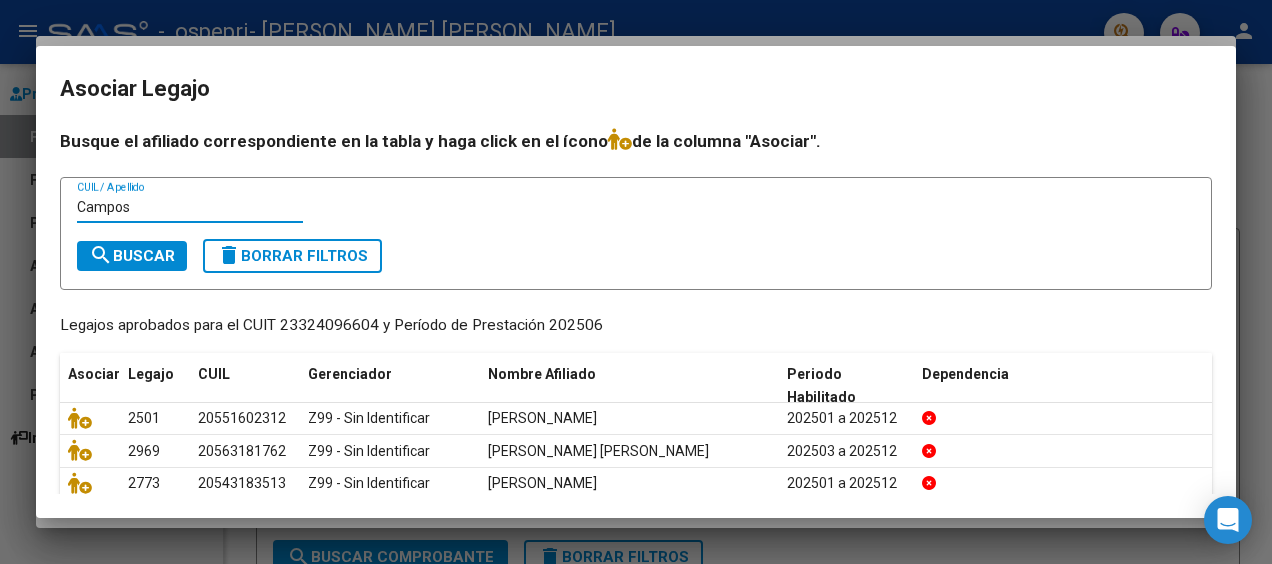 type on "Campos" 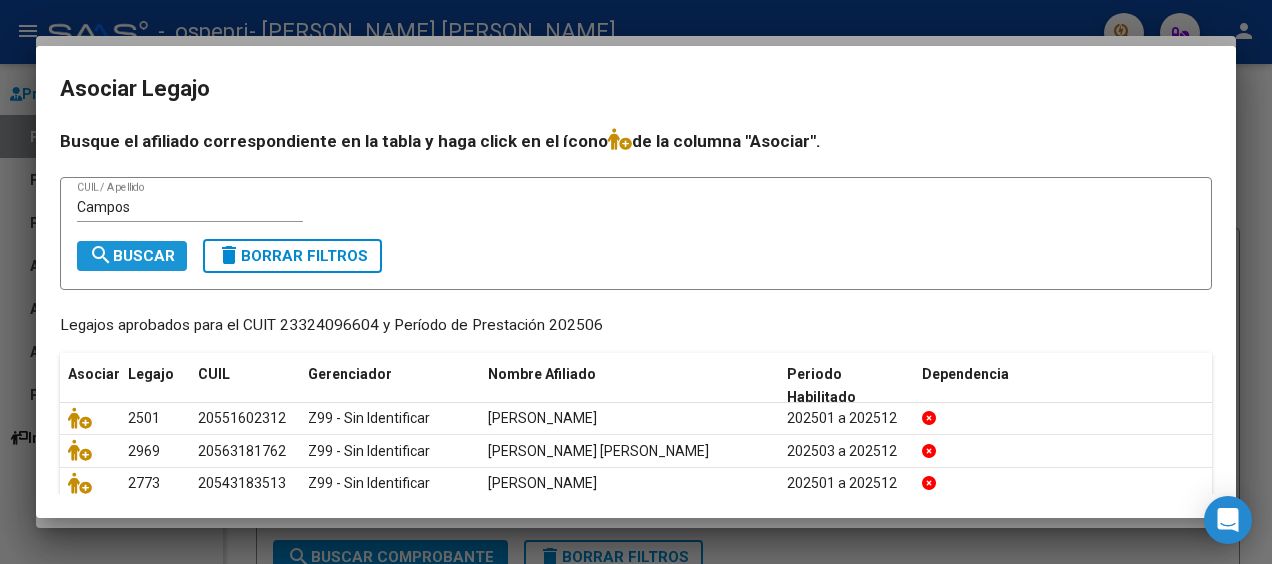 click on "search  Buscar" at bounding box center (132, 256) 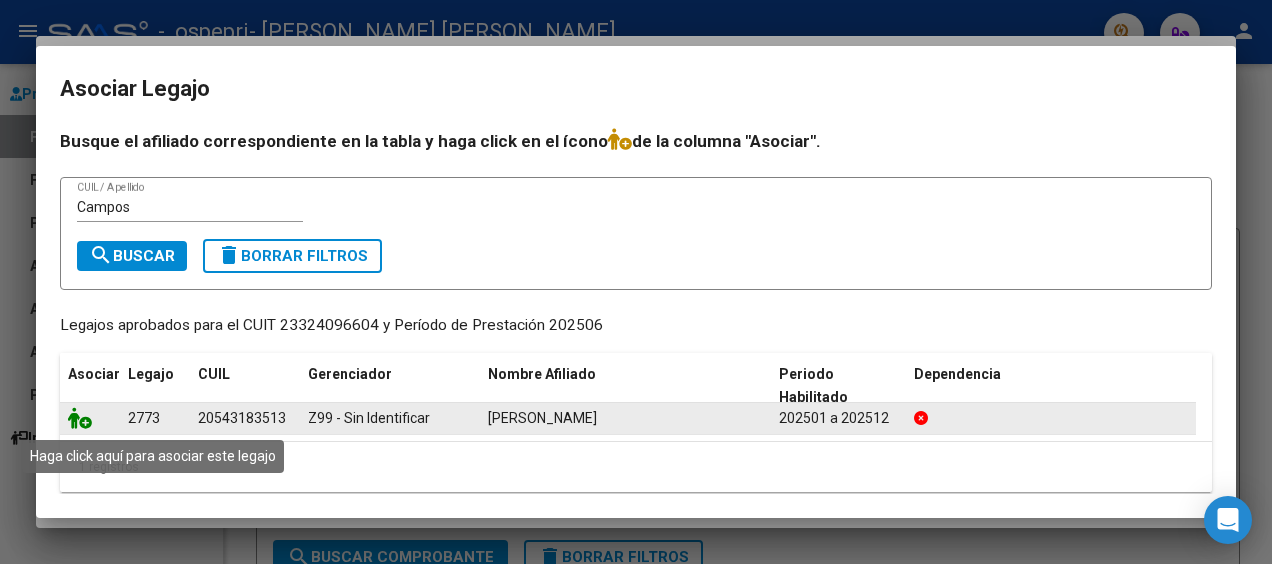 click 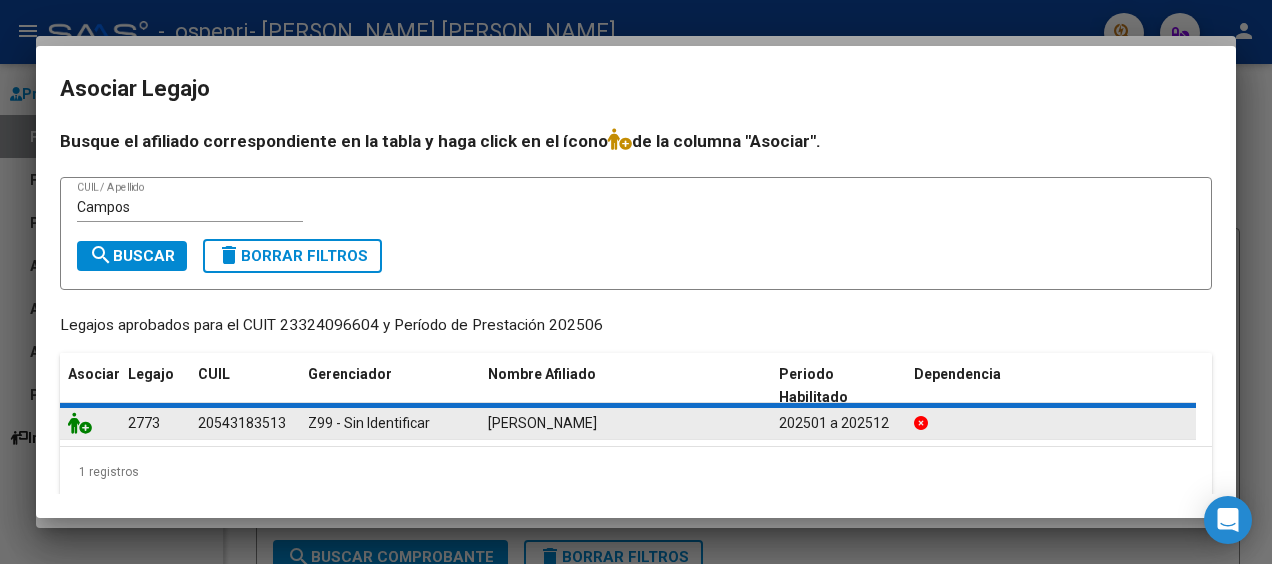 scroll, scrollTop: 1601, scrollLeft: 0, axis: vertical 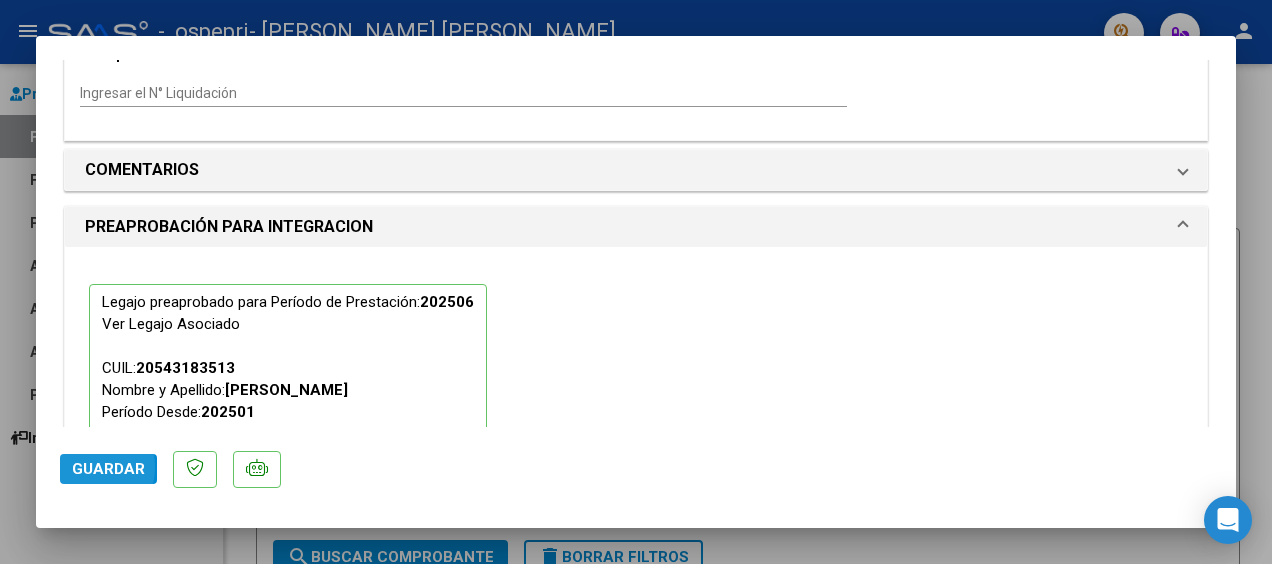 click on "Guardar" 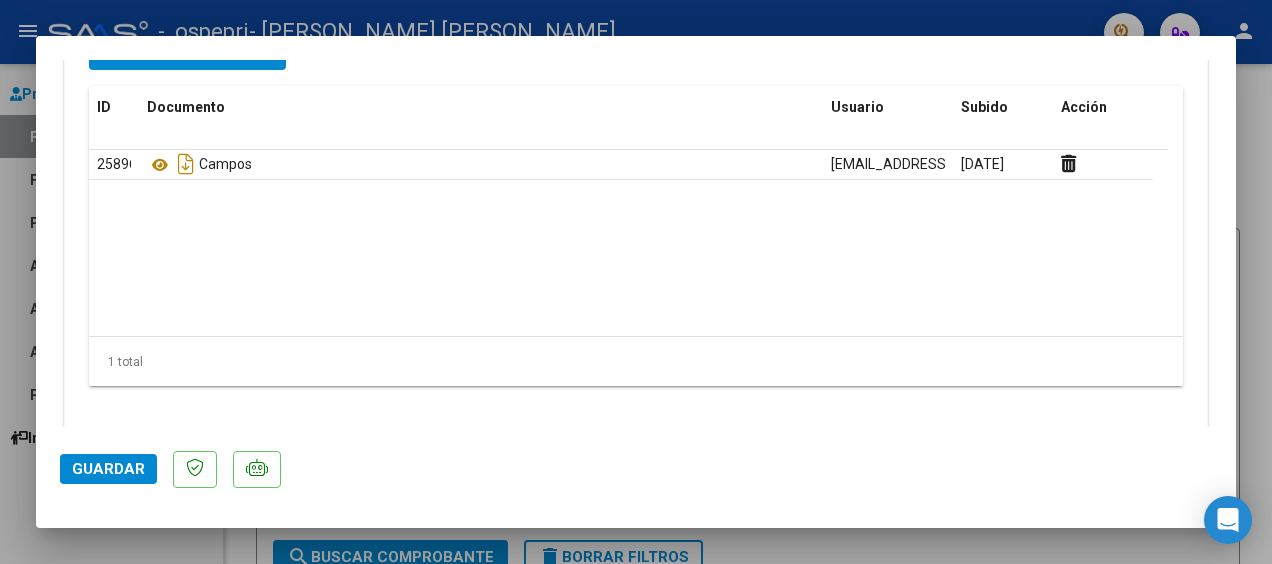 scroll, scrollTop: 2195, scrollLeft: 0, axis: vertical 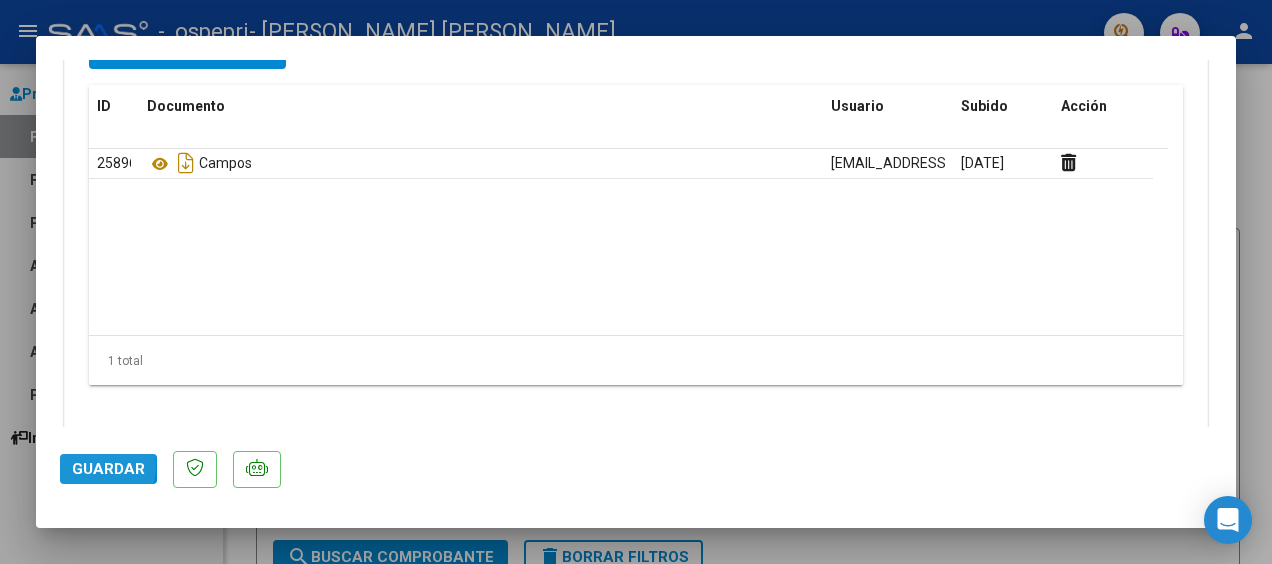 click on "Guardar" 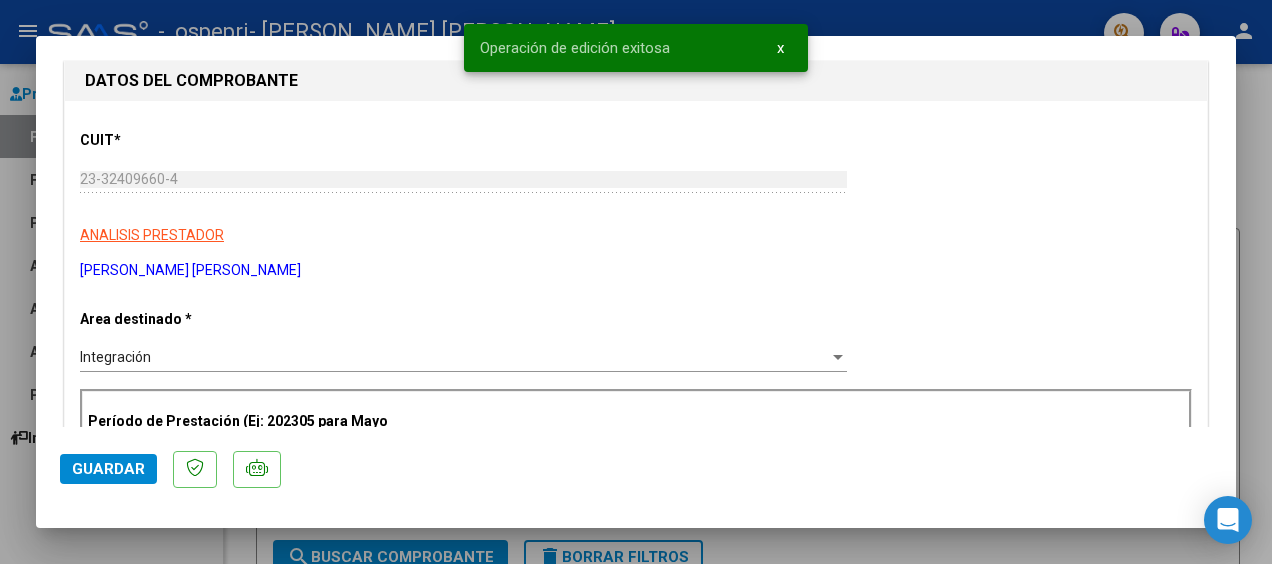 scroll, scrollTop: 0, scrollLeft: 0, axis: both 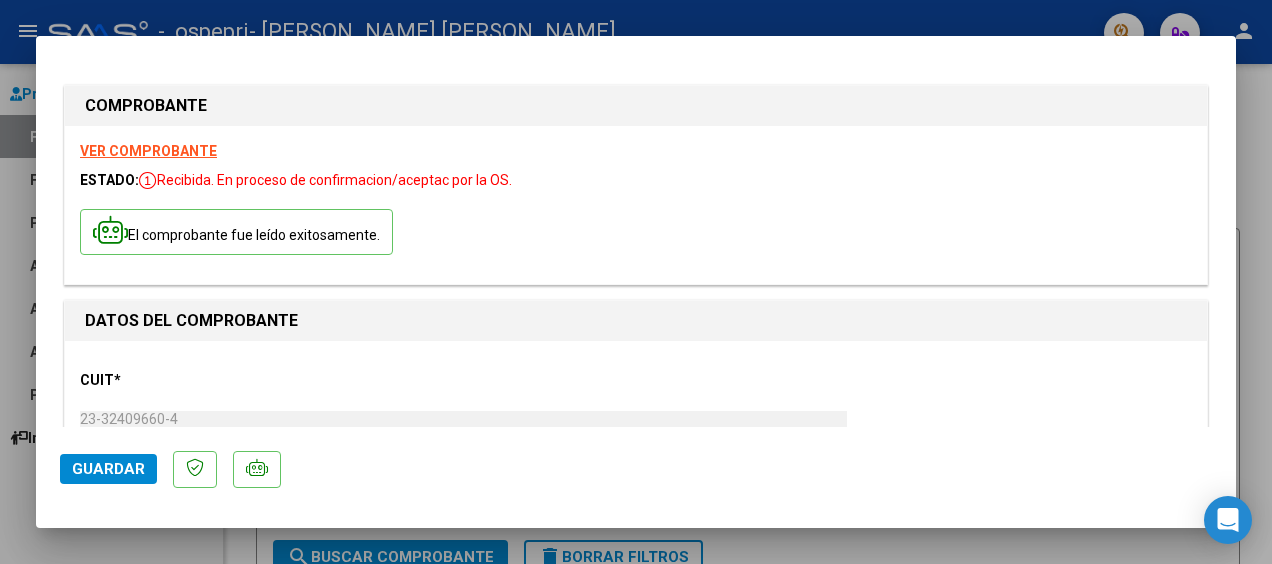 click at bounding box center [636, 282] 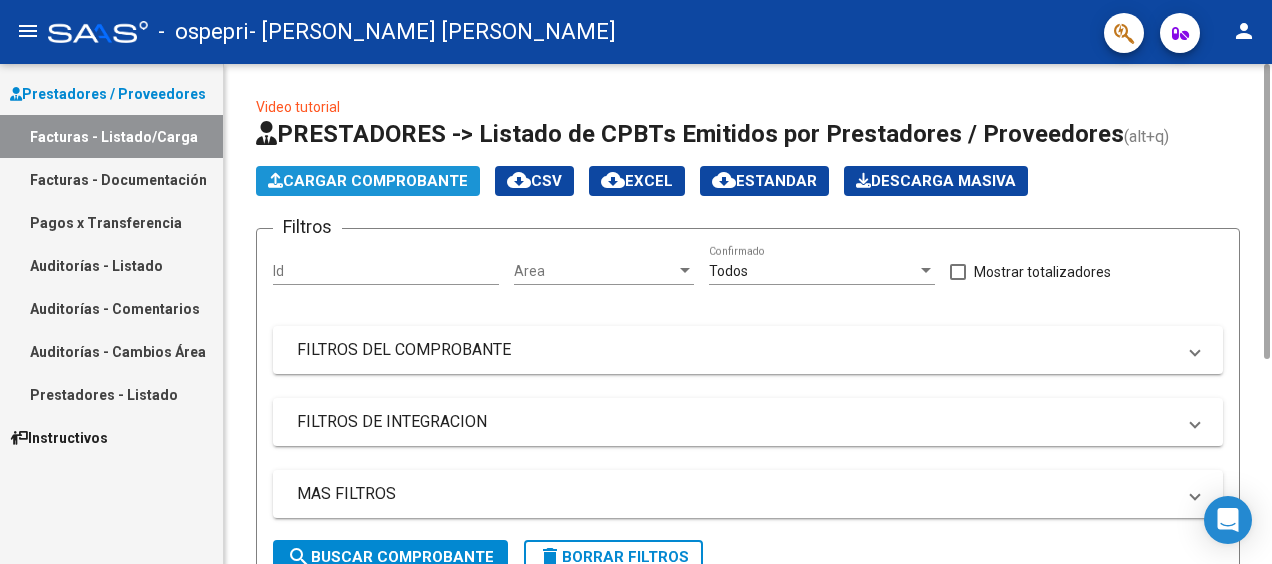 click on "Cargar Comprobante" 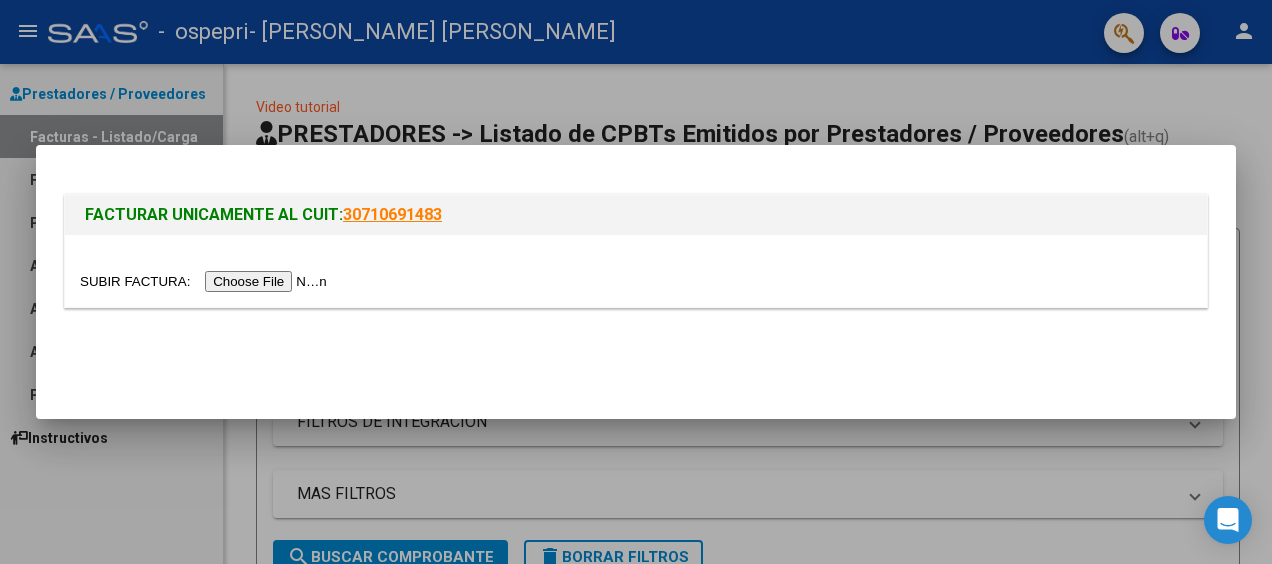click at bounding box center [206, 281] 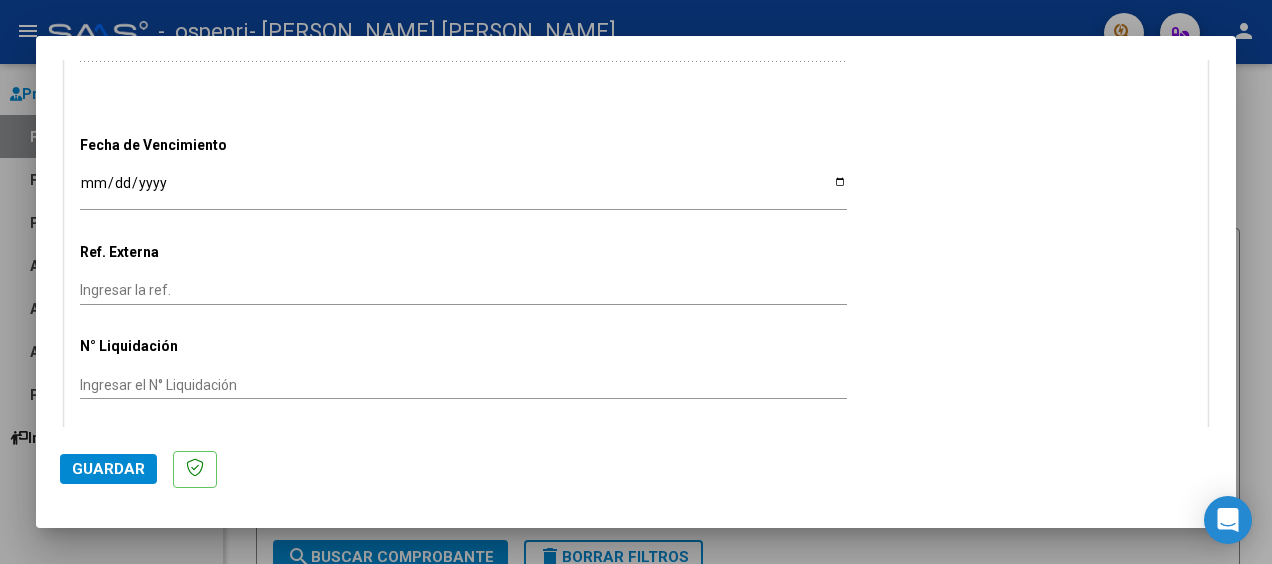 scroll, scrollTop: 1290, scrollLeft: 0, axis: vertical 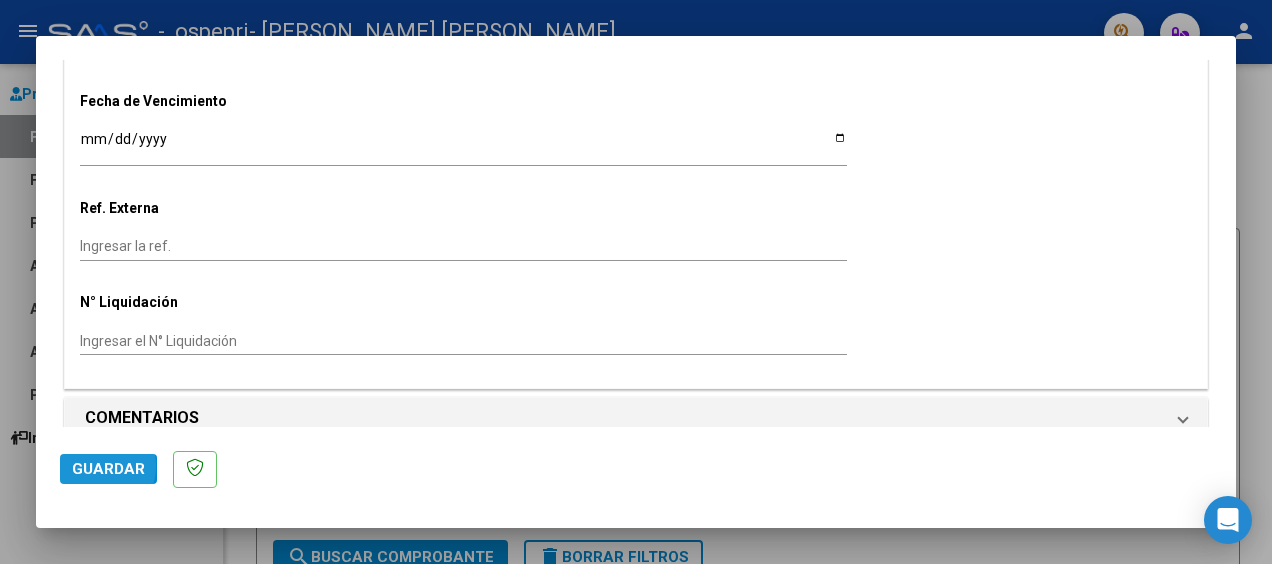 click on "Guardar" 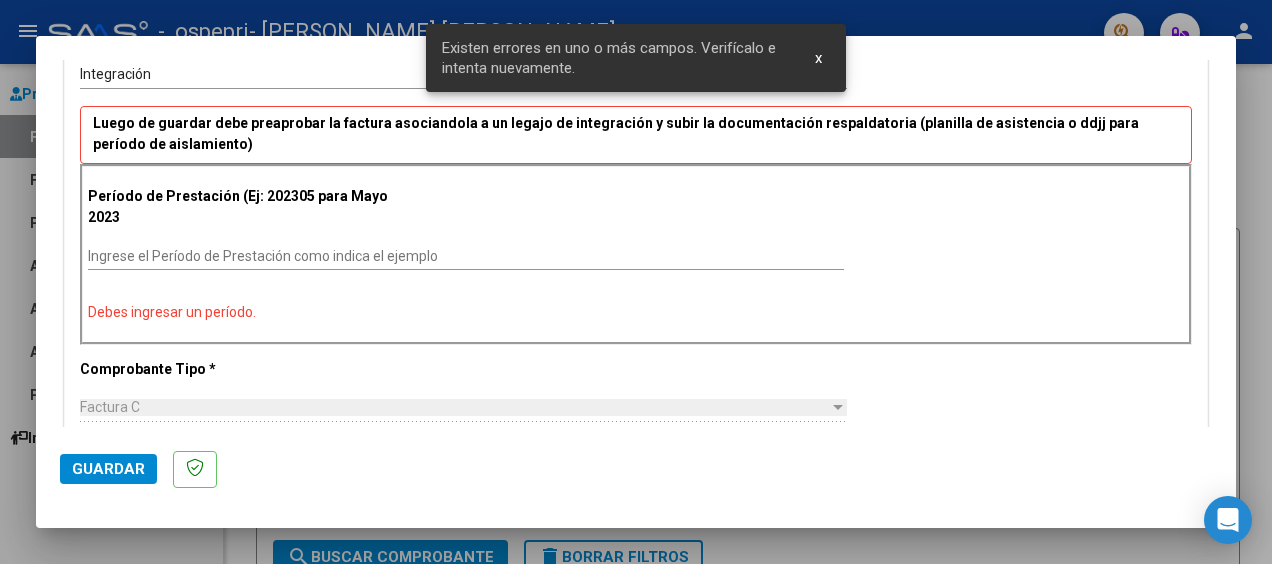 scroll, scrollTop: 430, scrollLeft: 0, axis: vertical 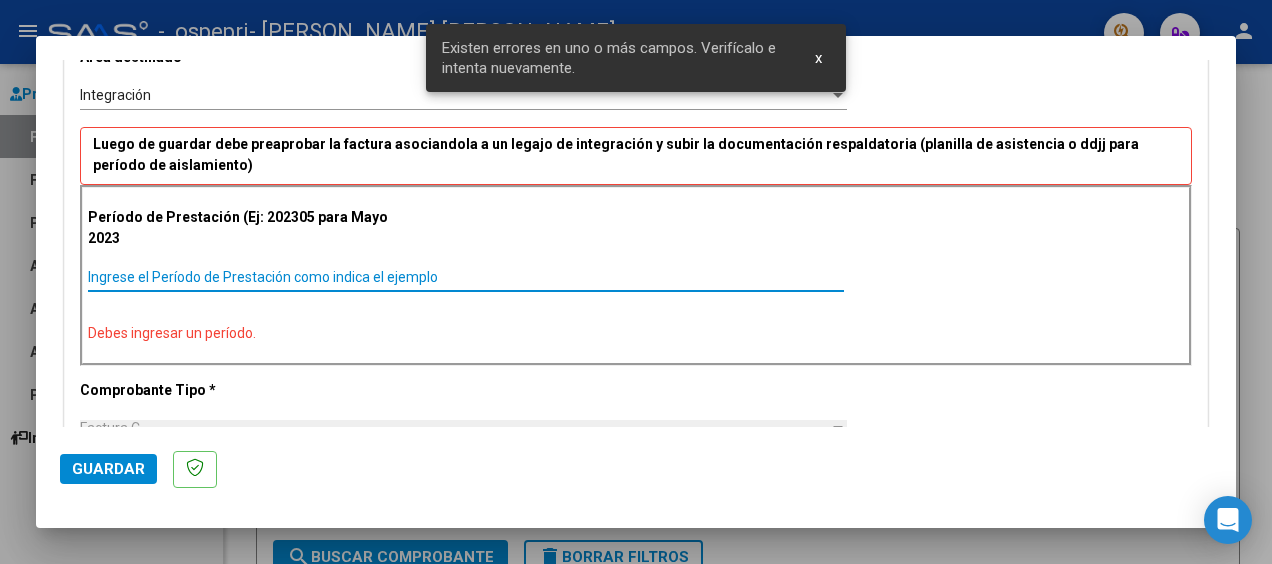 click on "Ingrese el Período de Prestación como indica el ejemplo" at bounding box center (466, 277) 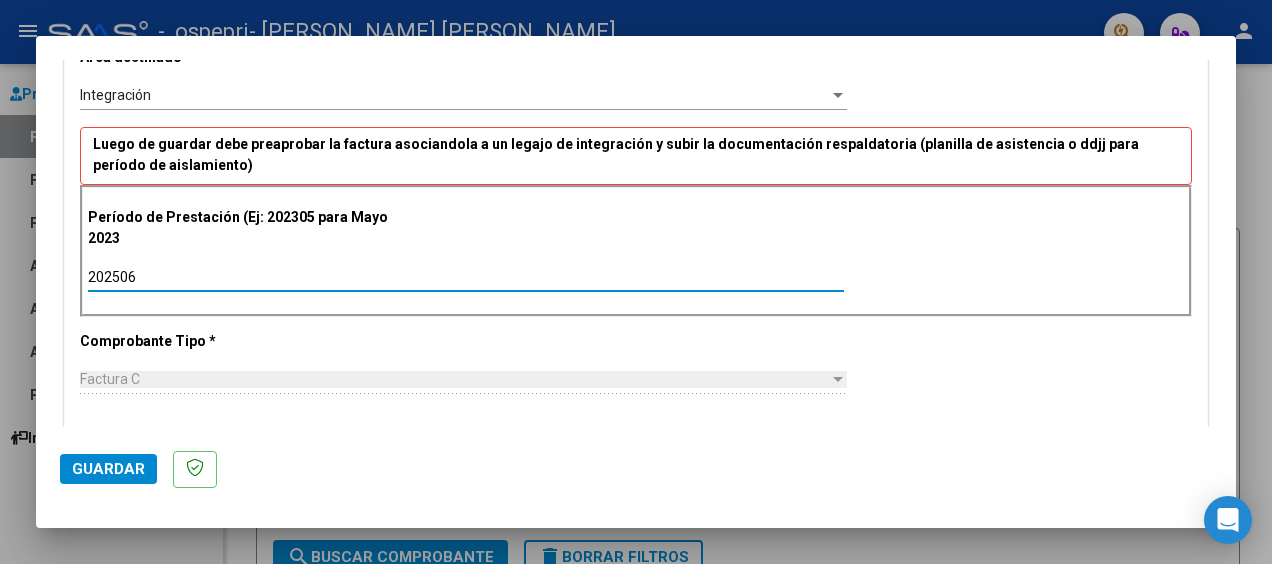 type on "202506" 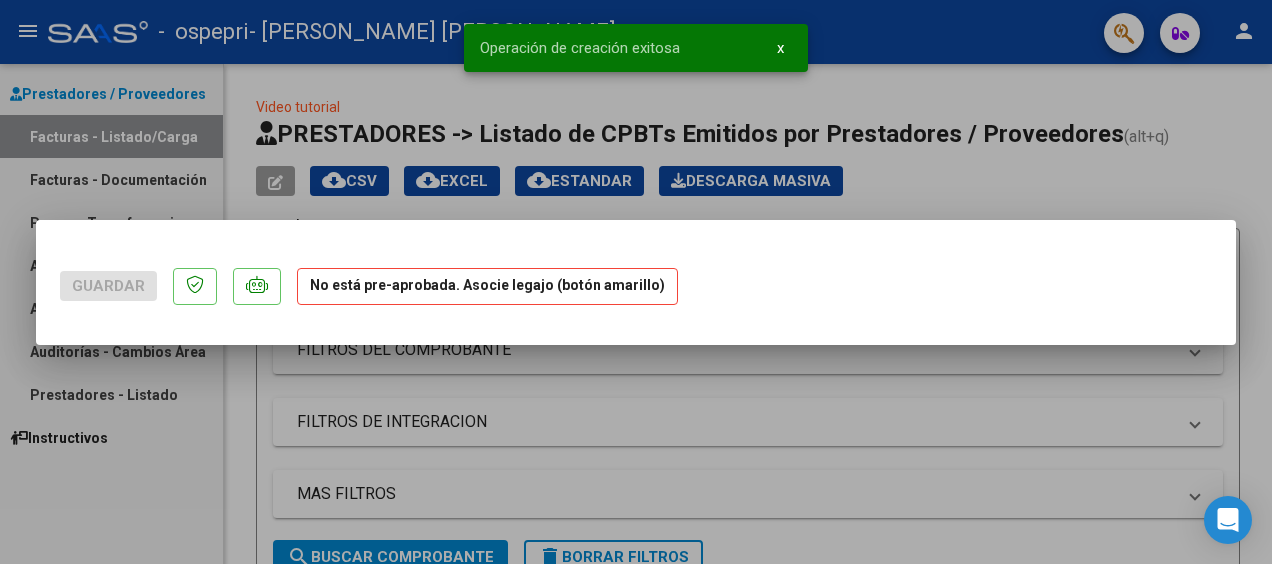 scroll, scrollTop: 0, scrollLeft: 0, axis: both 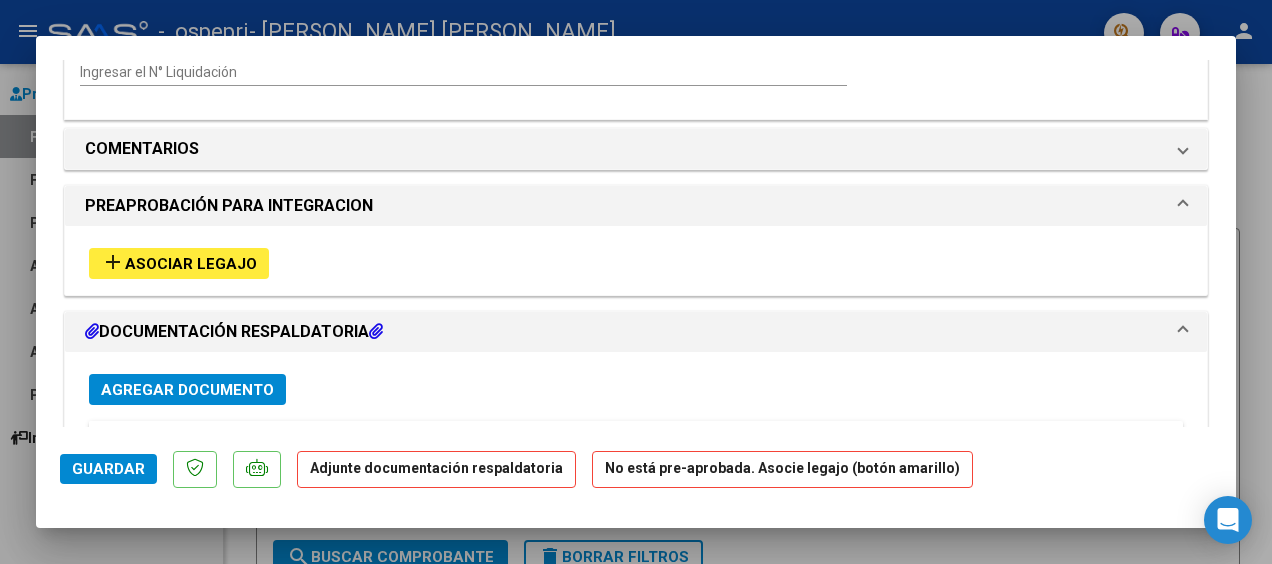 click on "DOCUMENTACIÓN RESPALDATORIA" at bounding box center [234, 332] 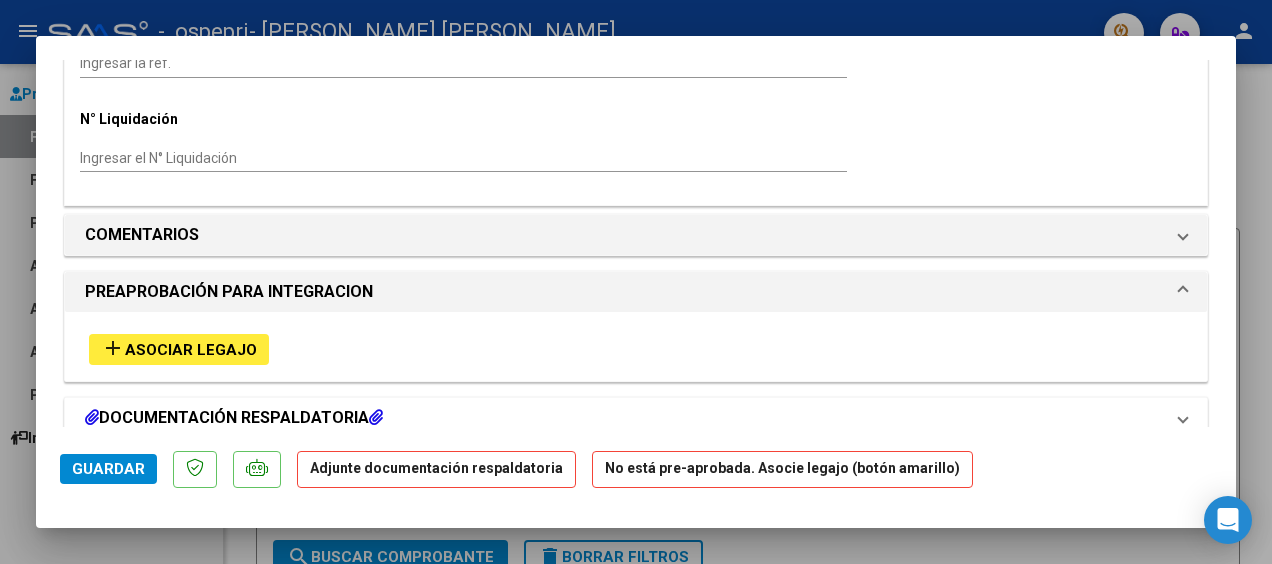 click on "DOCUMENTACIÓN RESPALDATORIA" at bounding box center (234, 418) 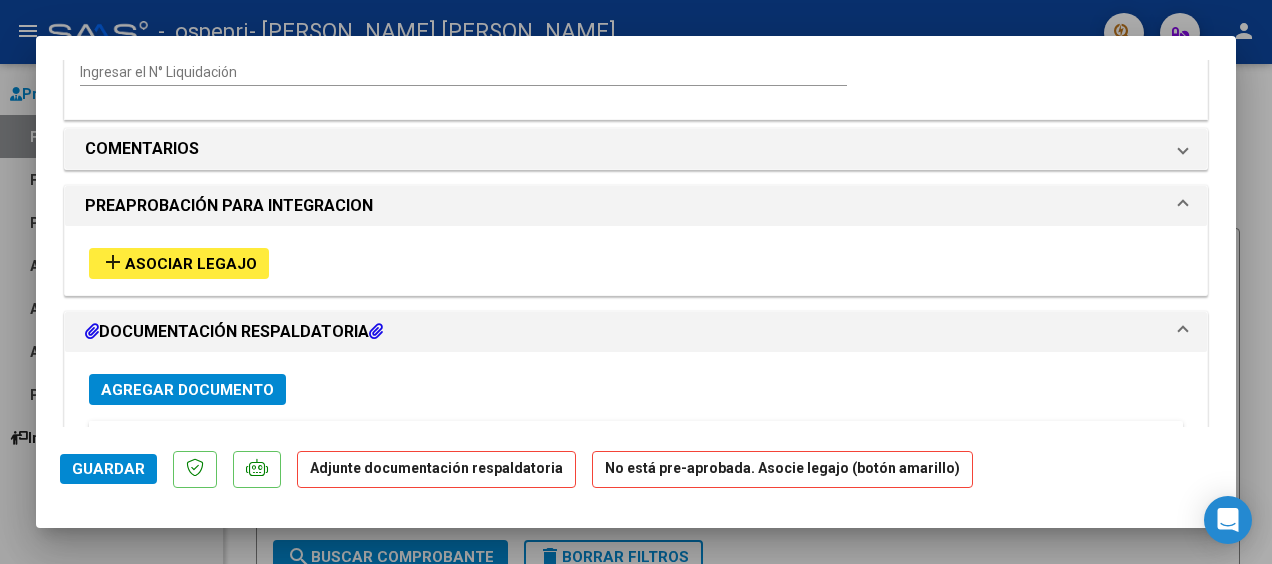 drag, startPoint x: 1236, startPoint y: 328, endPoint x: 1236, endPoint y: 378, distance: 50 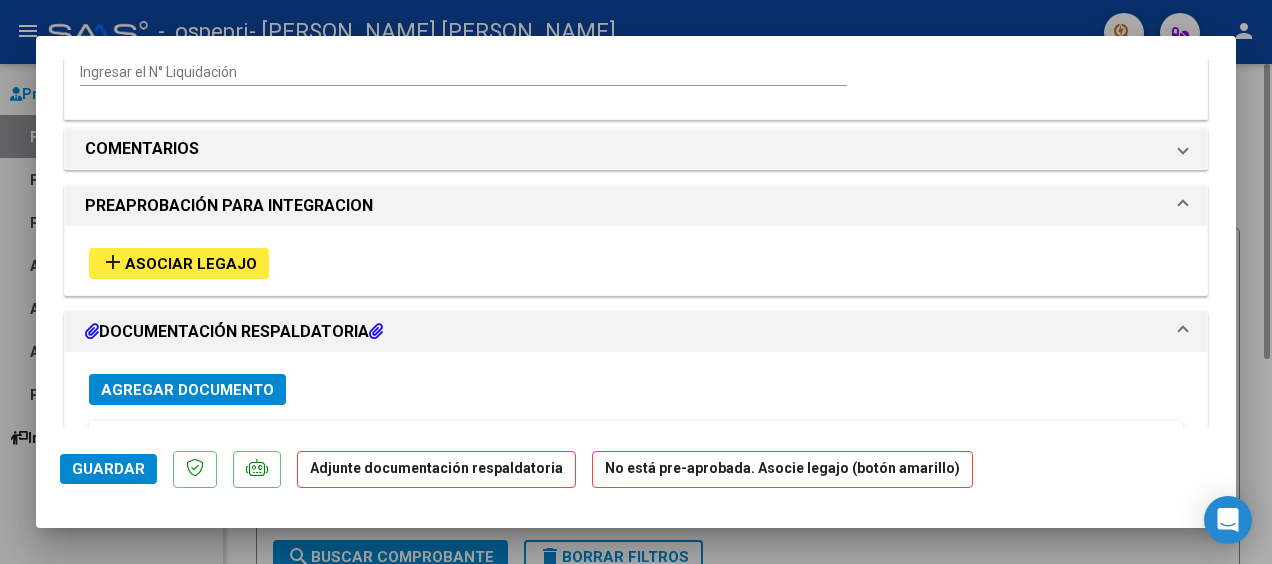 type 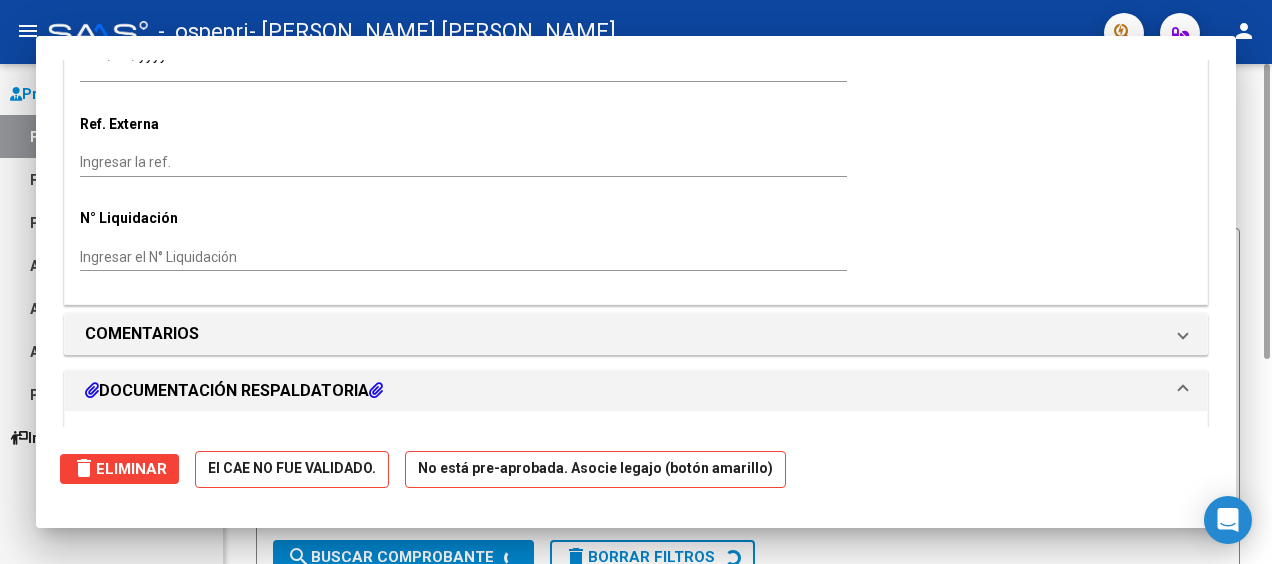 scroll, scrollTop: 0, scrollLeft: 0, axis: both 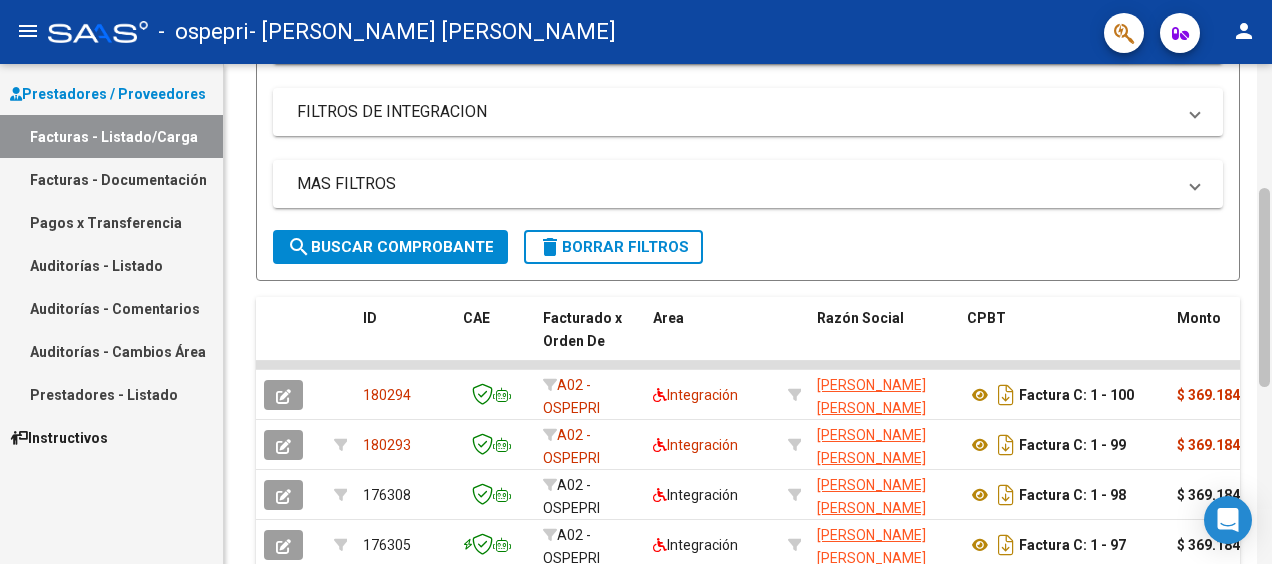 drag, startPoint x: 1262, startPoint y: 176, endPoint x: 1271, endPoint y: 360, distance: 184.21997 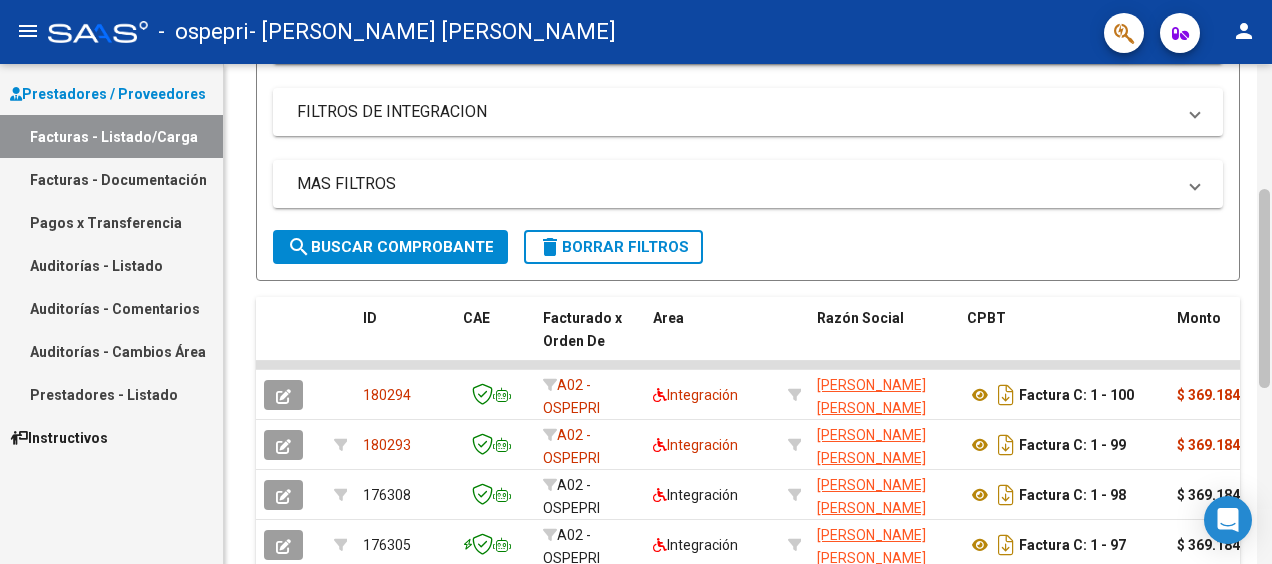 scroll, scrollTop: 311, scrollLeft: 0, axis: vertical 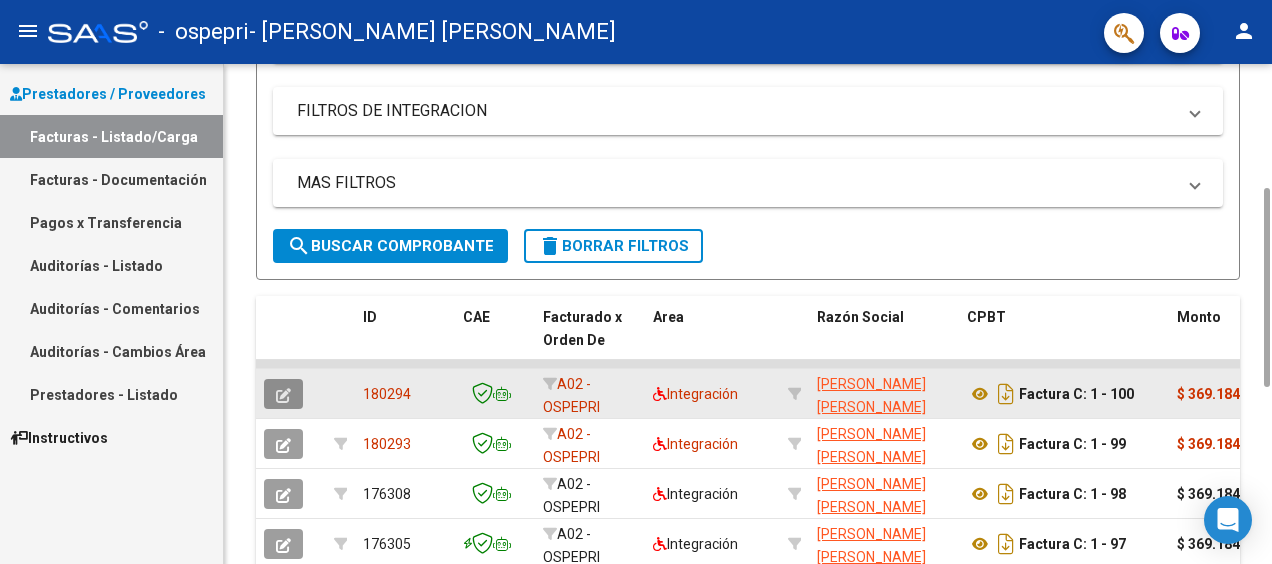 click 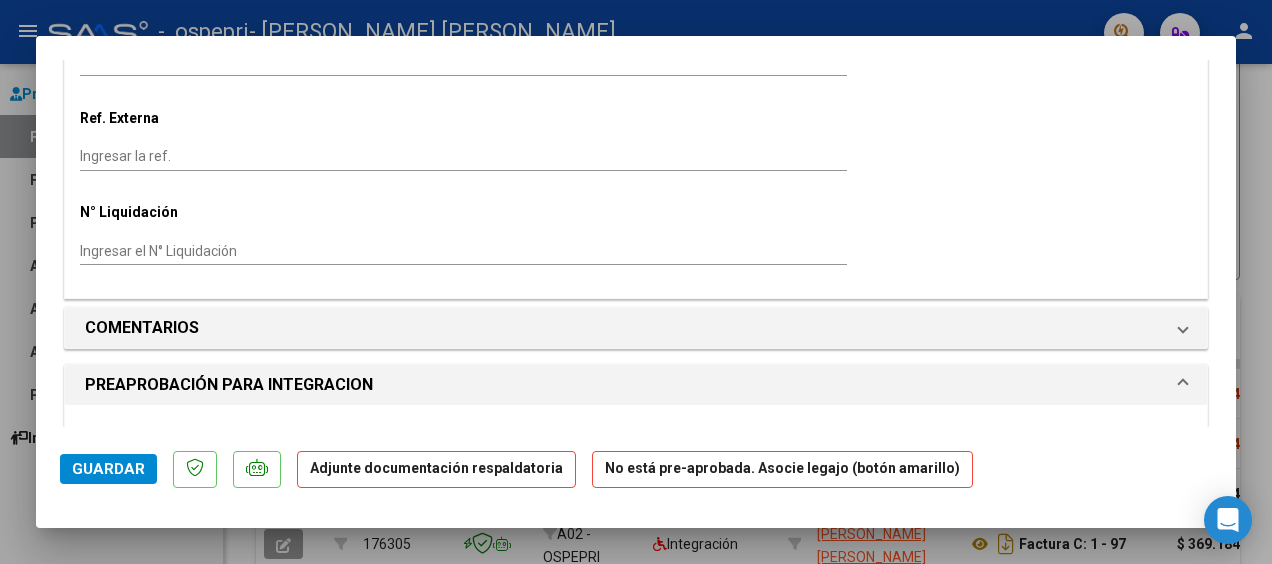scroll, scrollTop: 1338, scrollLeft: 0, axis: vertical 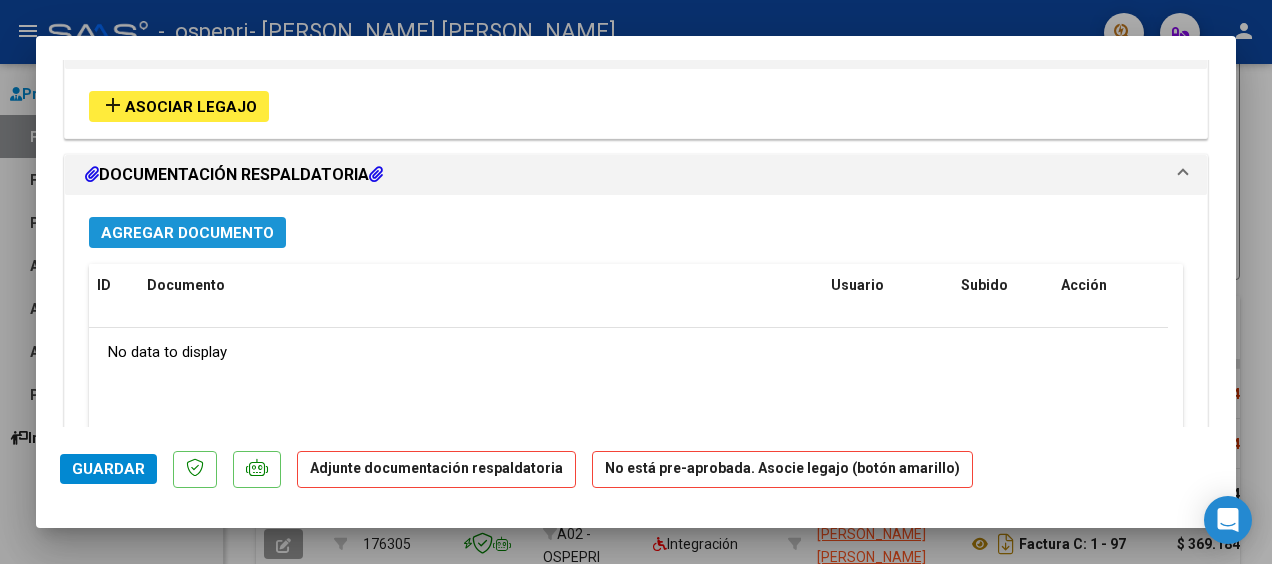 click on "Agregar Documento" at bounding box center (187, 233) 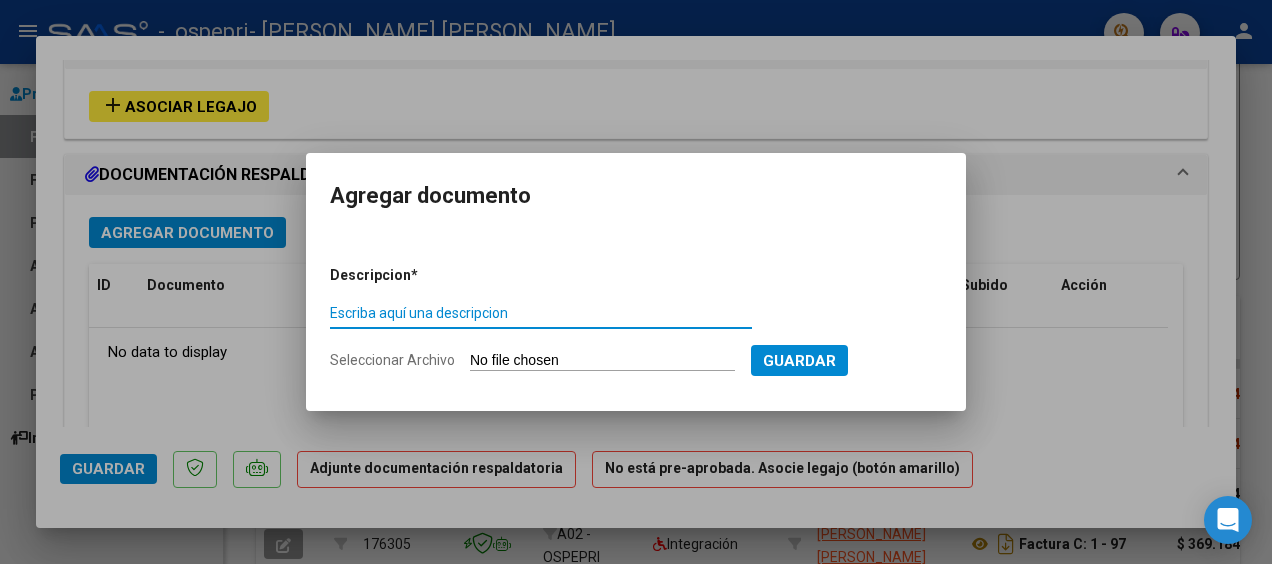 click on "Escriba aquí una descripcion" at bounding box center [541, 313] 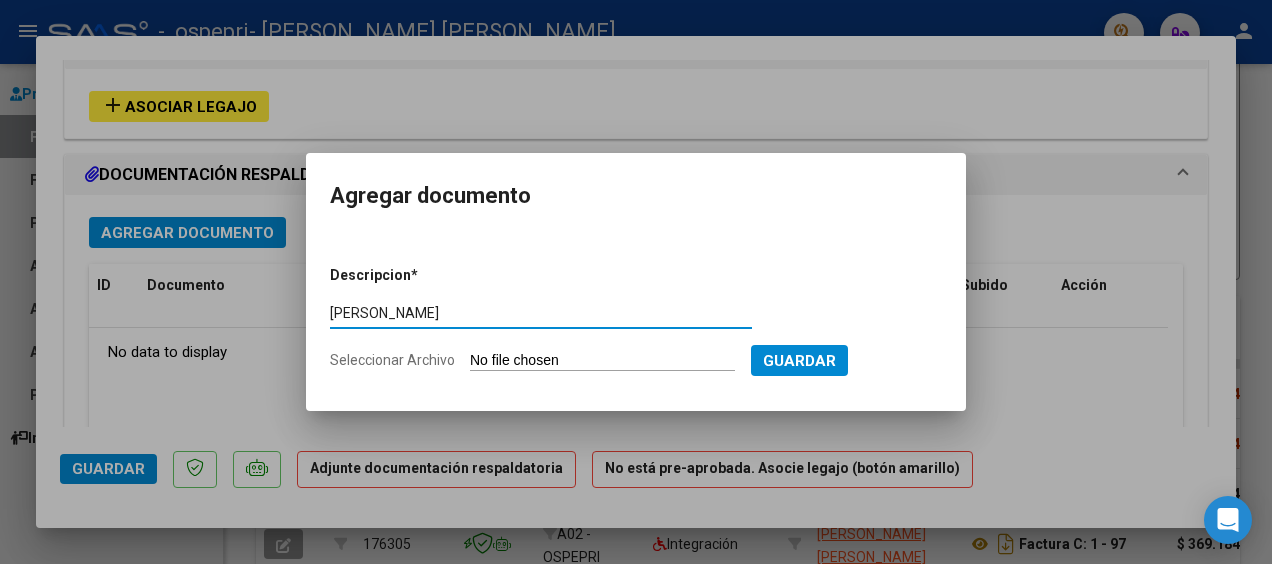 type on "[PERSON_NAME]" 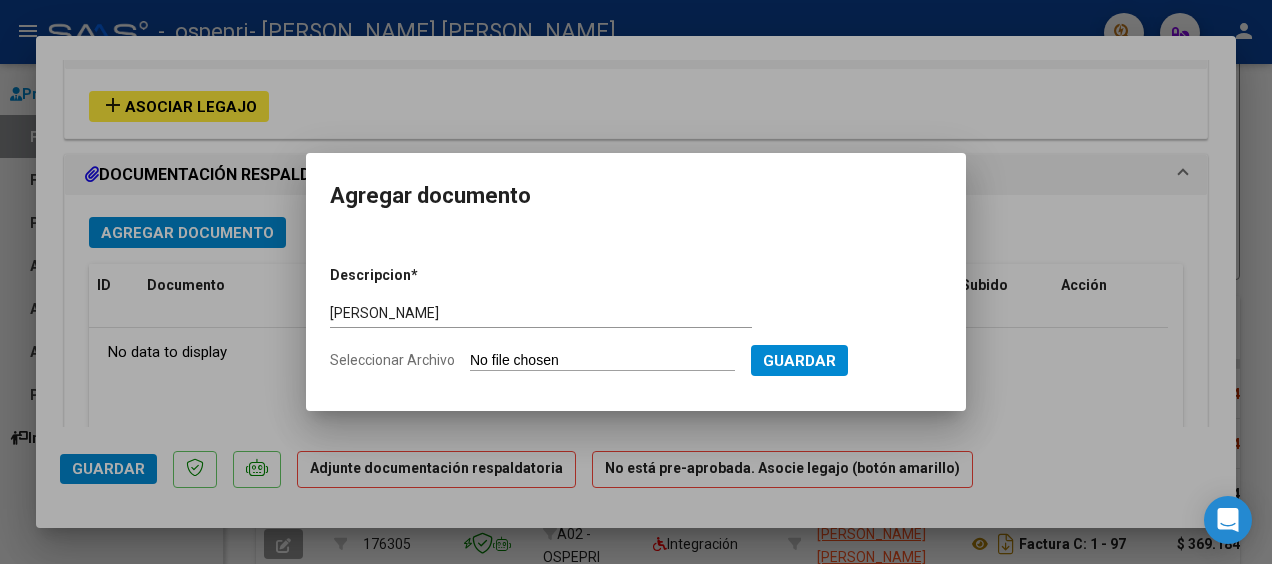 click on "Seleccionar Archivo" at bounding box center (602, 361) 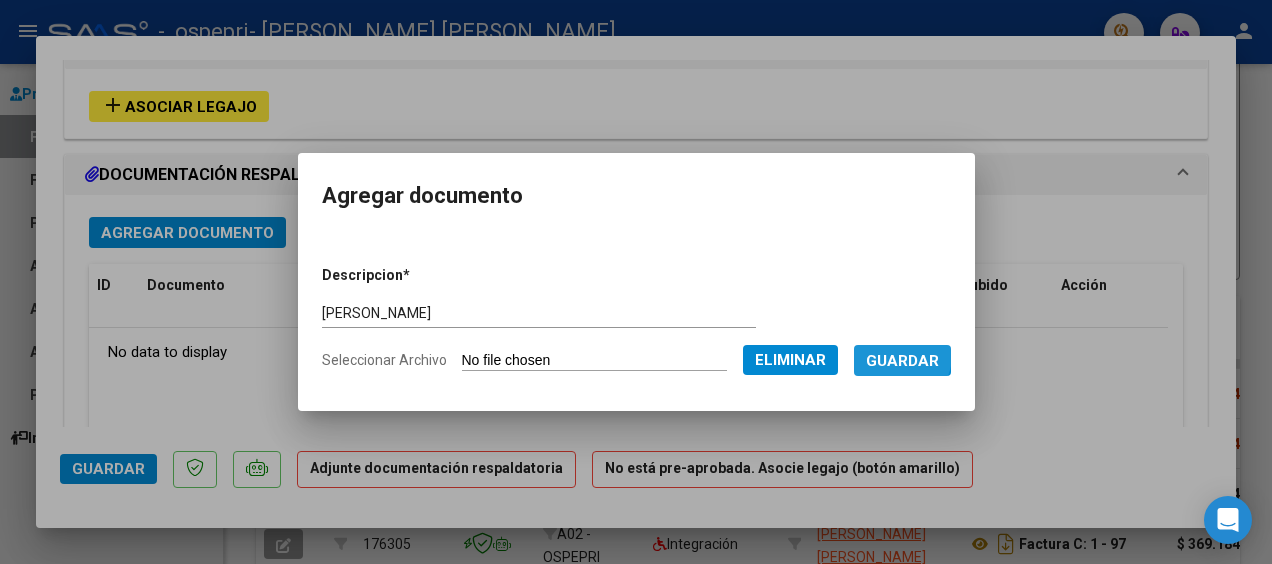 click on "Guardar" at bounding box center [902, 361] 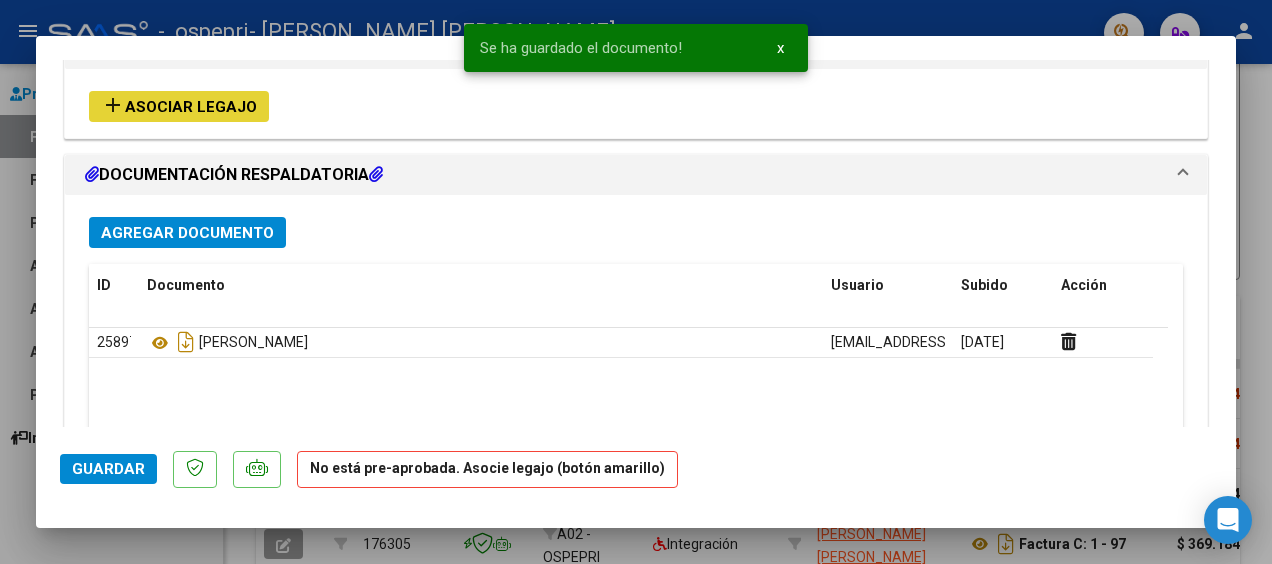 click on "Asociar Legajo" at bounding box center (191, 107) 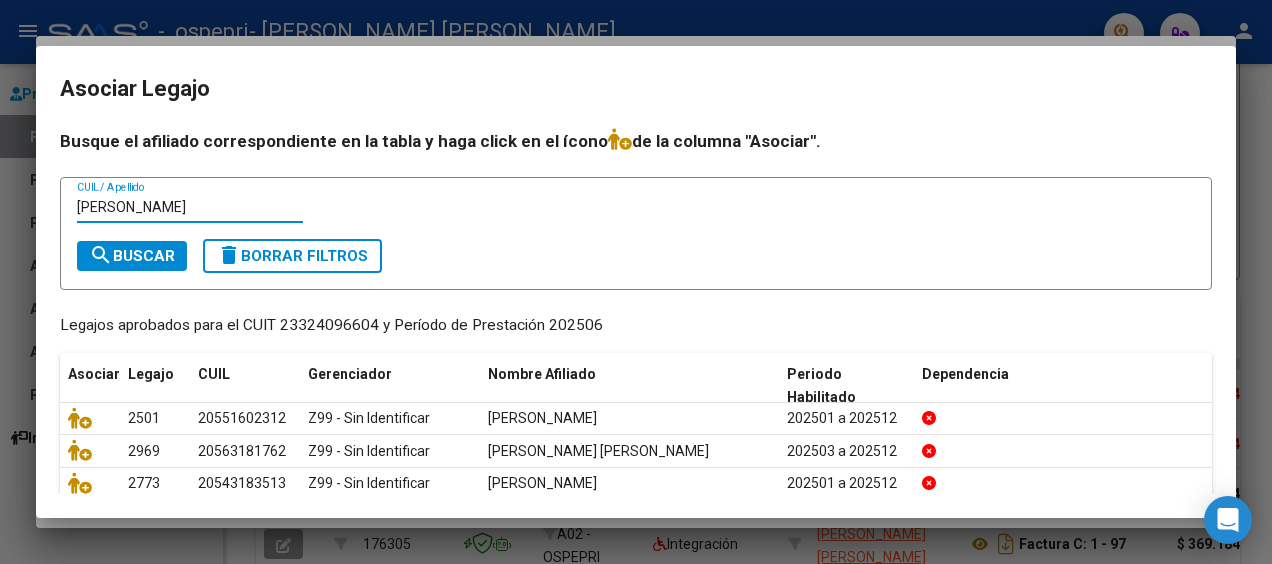 type on "[PERSON_NAME]" 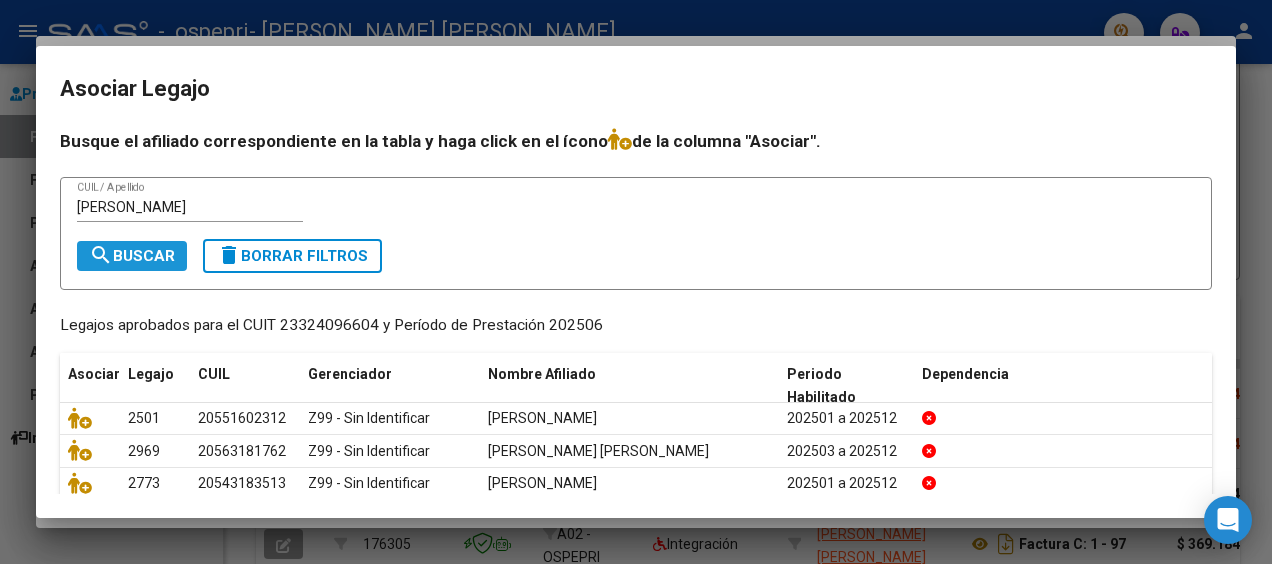 click on "search  Buscar" at bounding box center (132, 256) 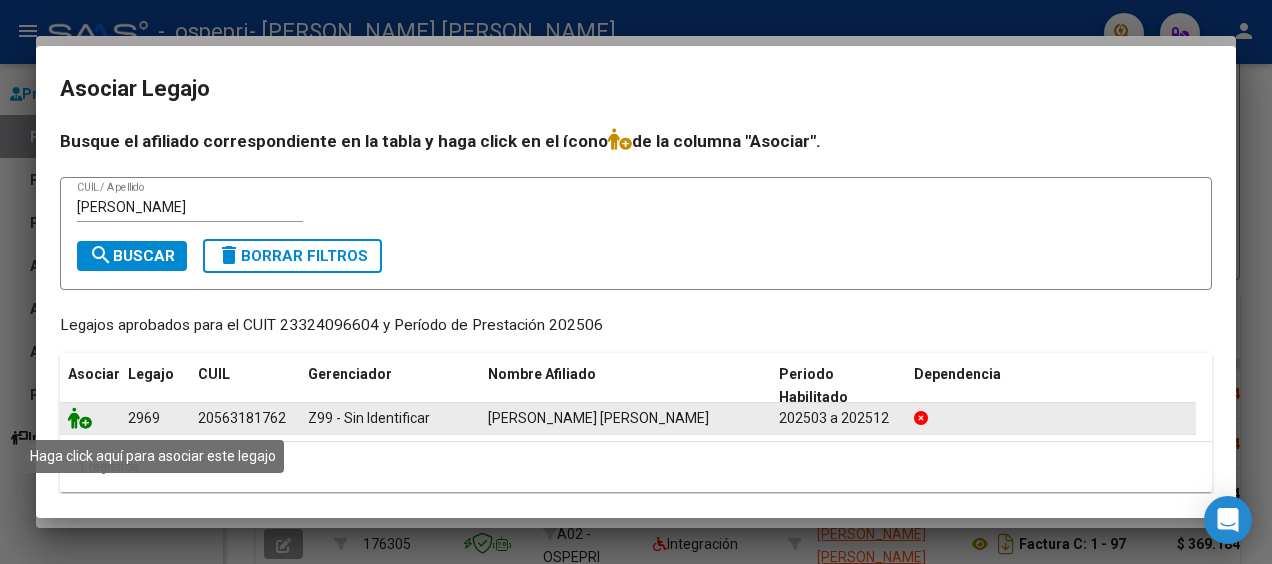 click 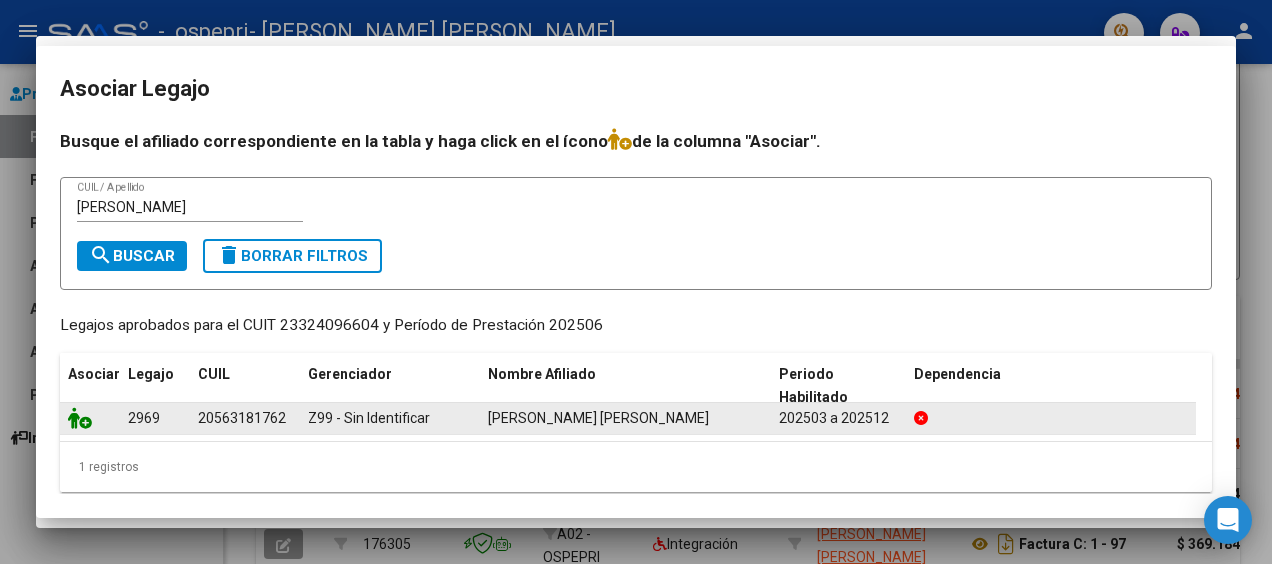 scroll, scrollTop: 1709, scrollLeft: 0, axis: vertical 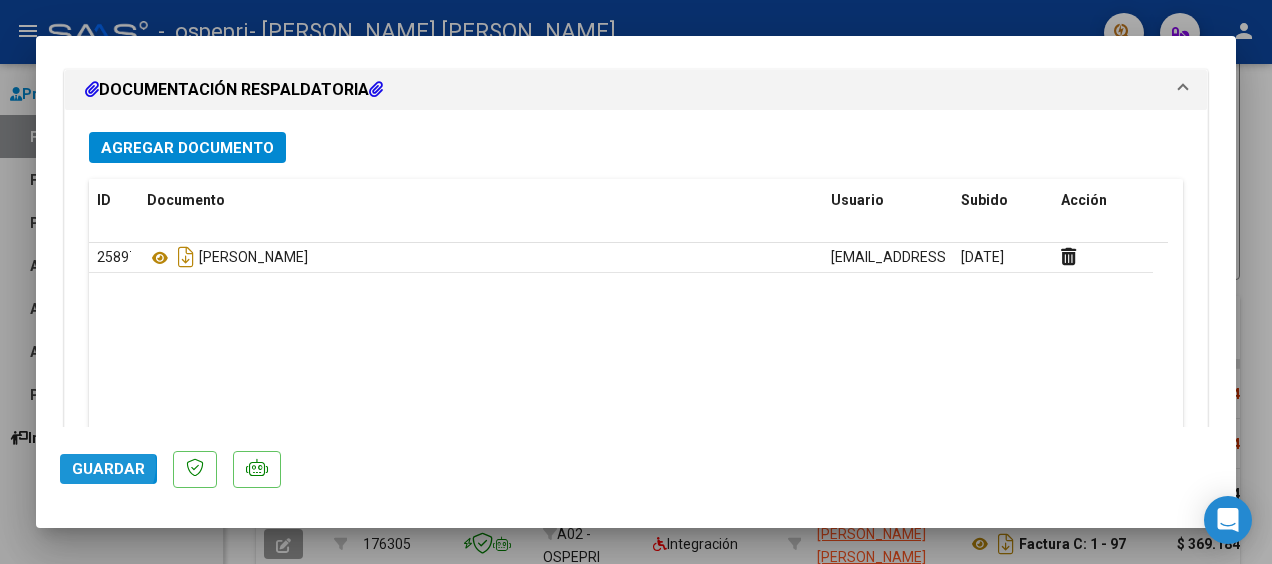 click on "Guardar" 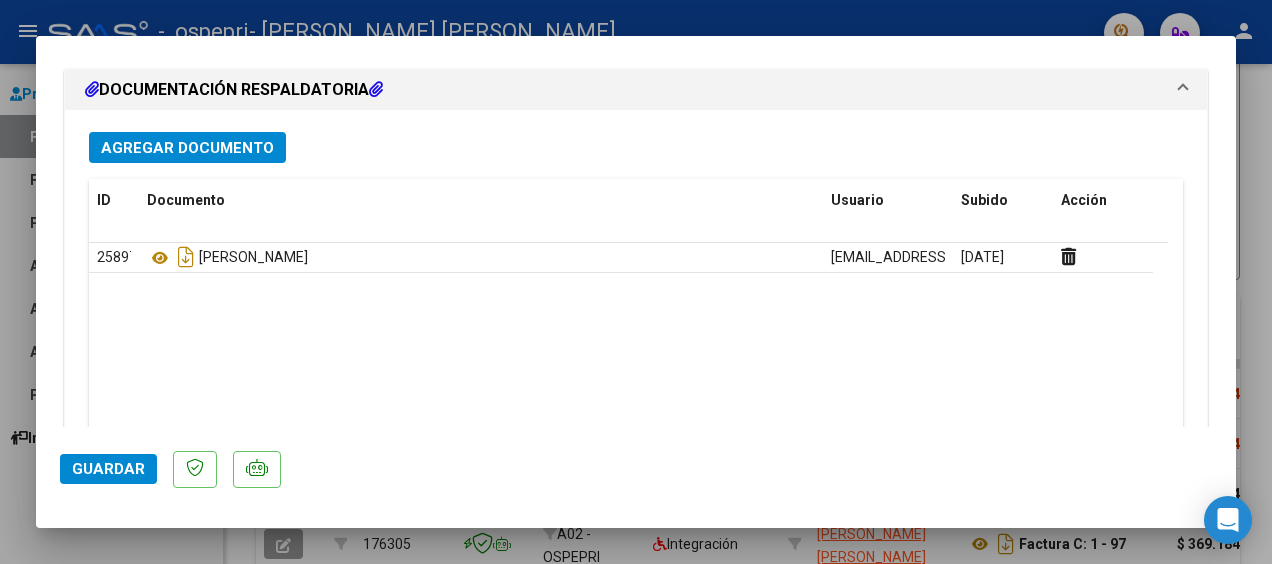 click at bounding box center [636, 282] 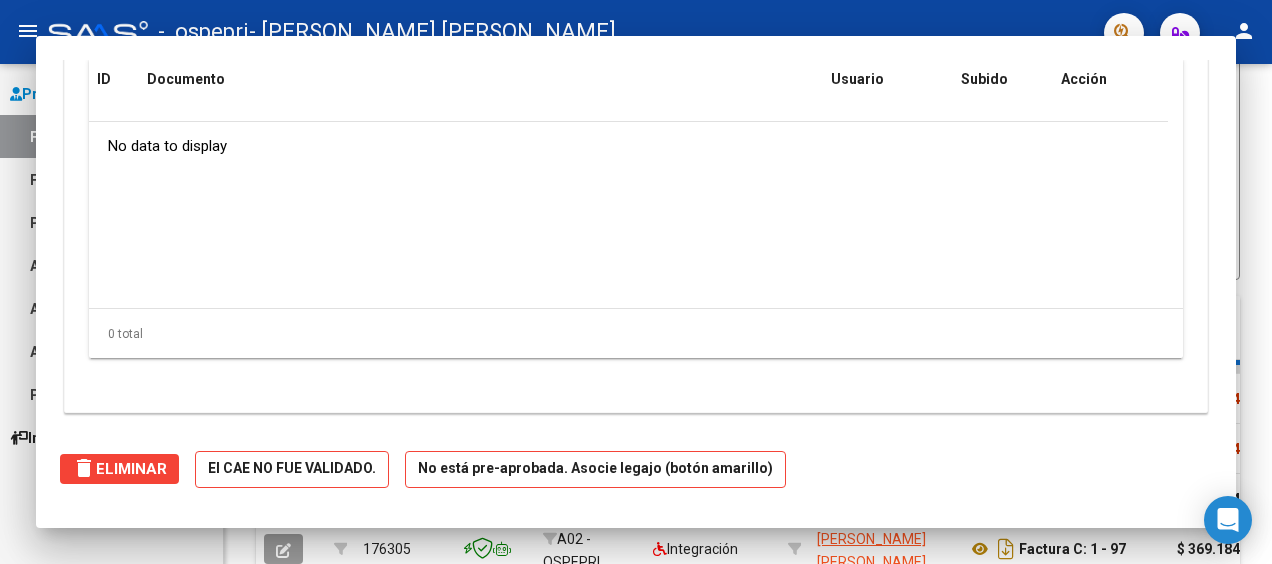 scroll, scrollTop: 1897, scrollLeft: 0, axis: vertical 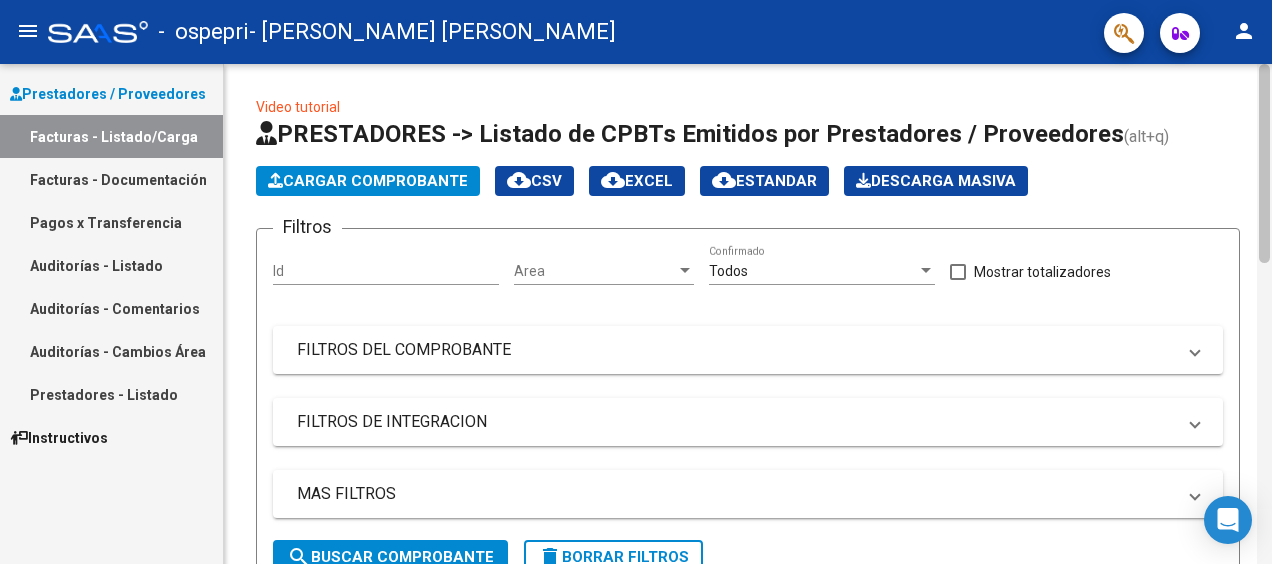 drag, startPoint x: 1262, startPoint y: 289, endPoint x: 1259, endPoint y: 152, distance: 137.03284 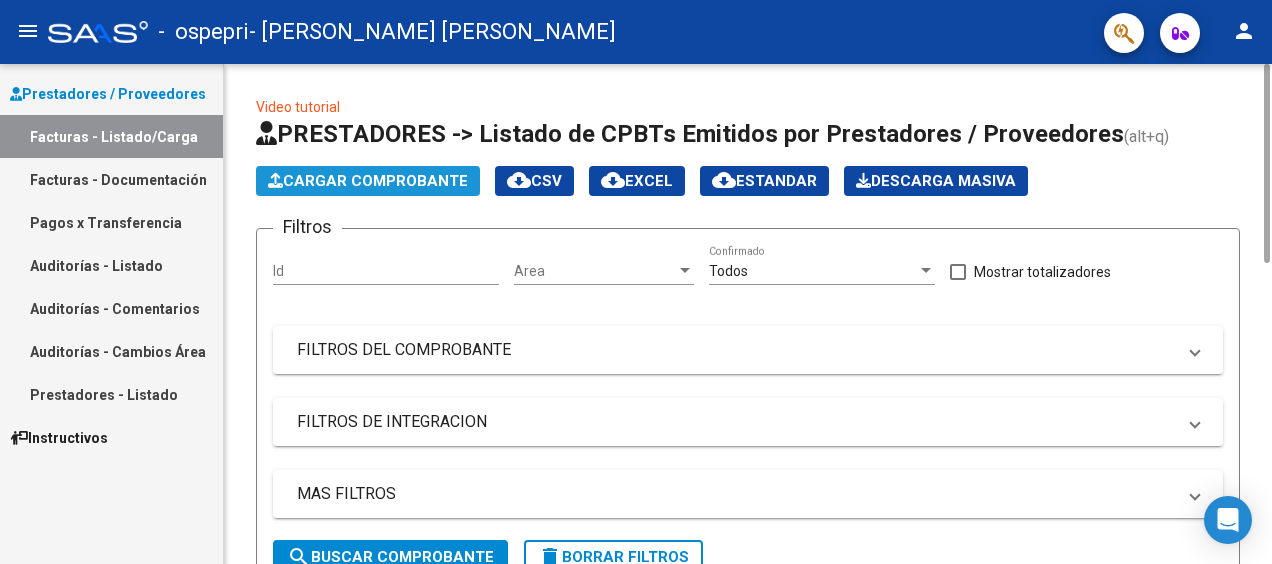 click on "Cargar Comprobante" 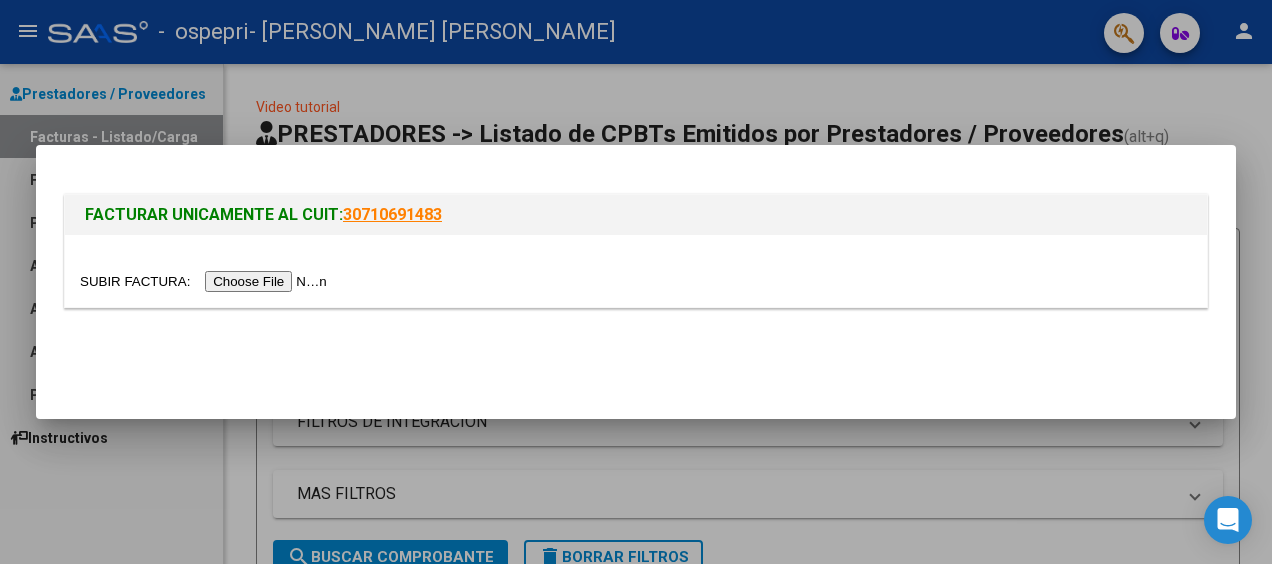 click at bounding box center (206, 281) 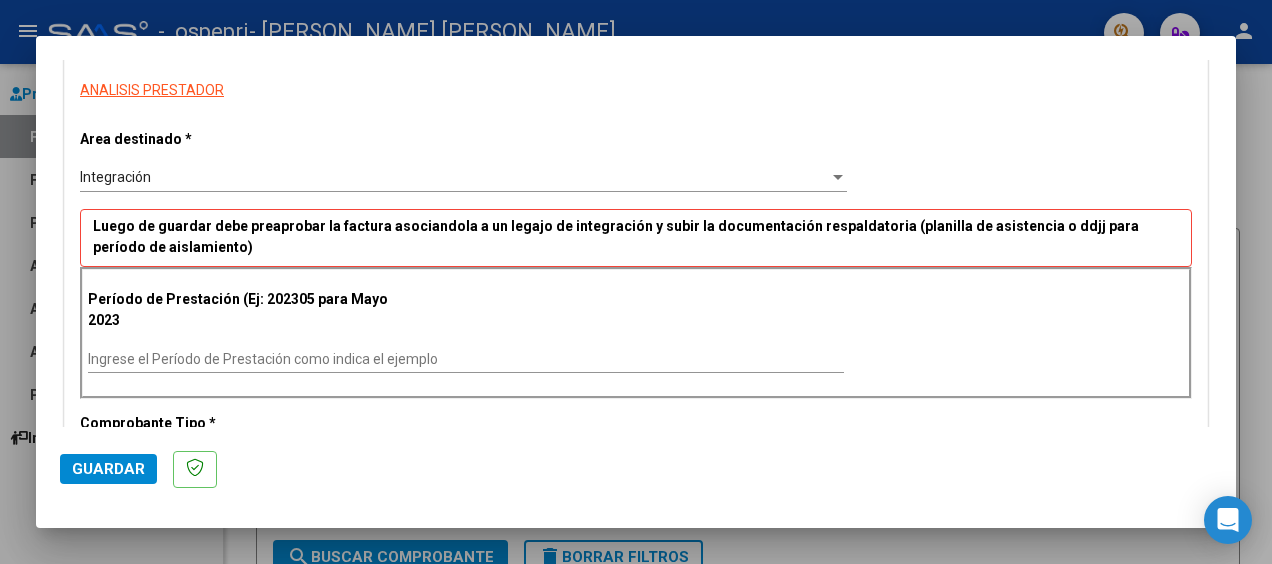 scroll, scrollTop: 352, scrollLeft: 0, axis: vertical 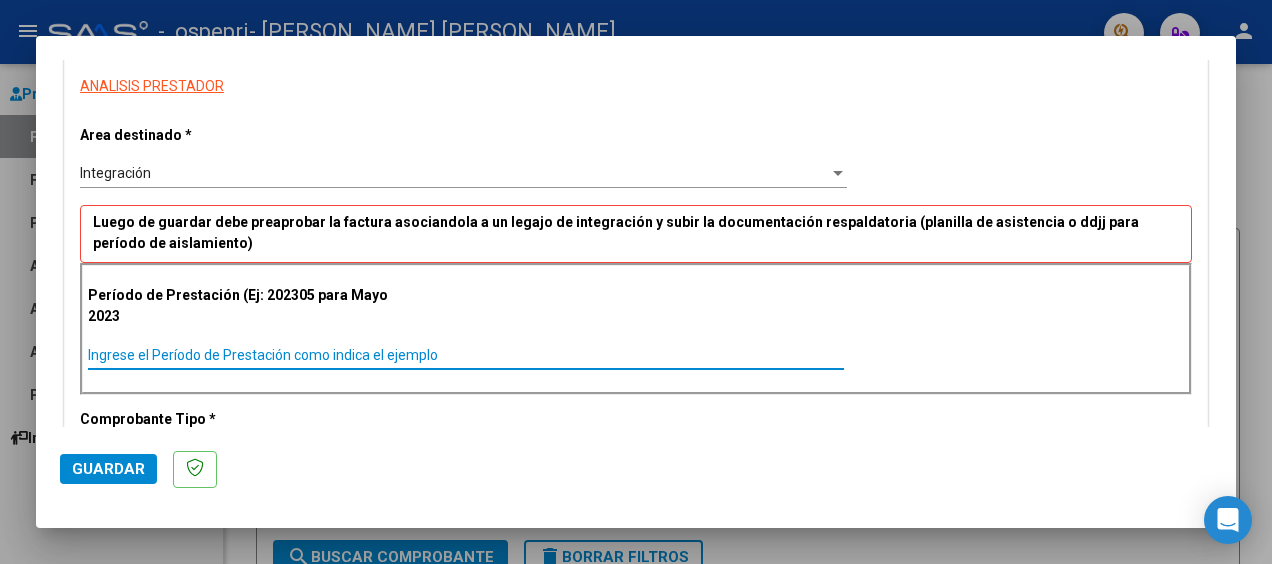 click on "Ingrese el Período de Prestación como indica el ejemplo" at bounding box center [466, 355] 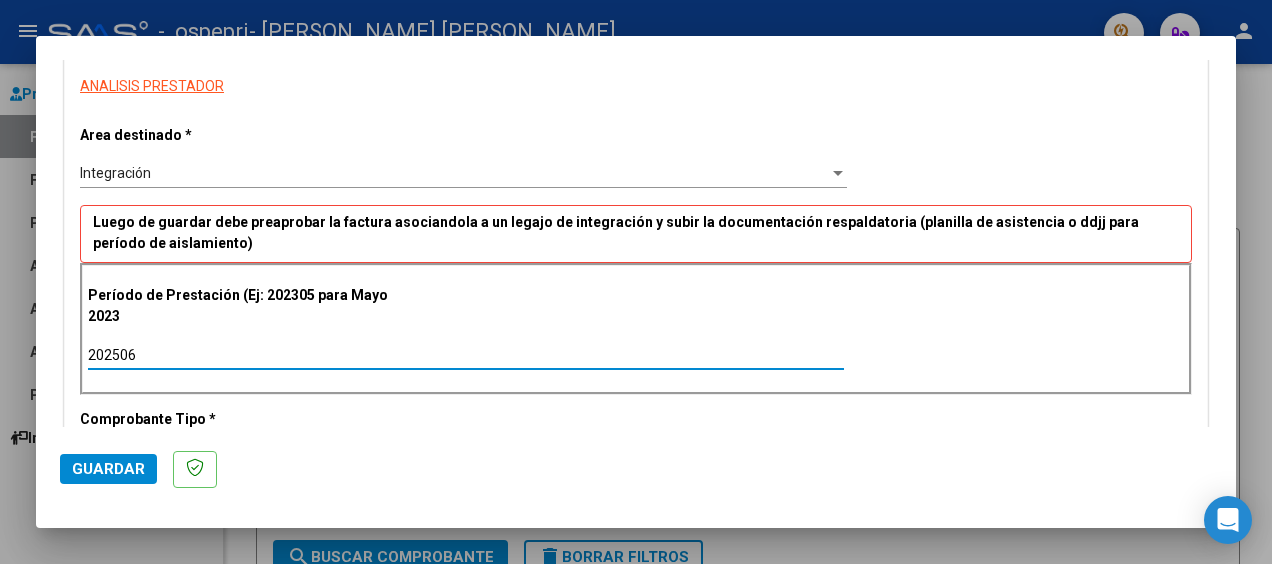 type on "202506" 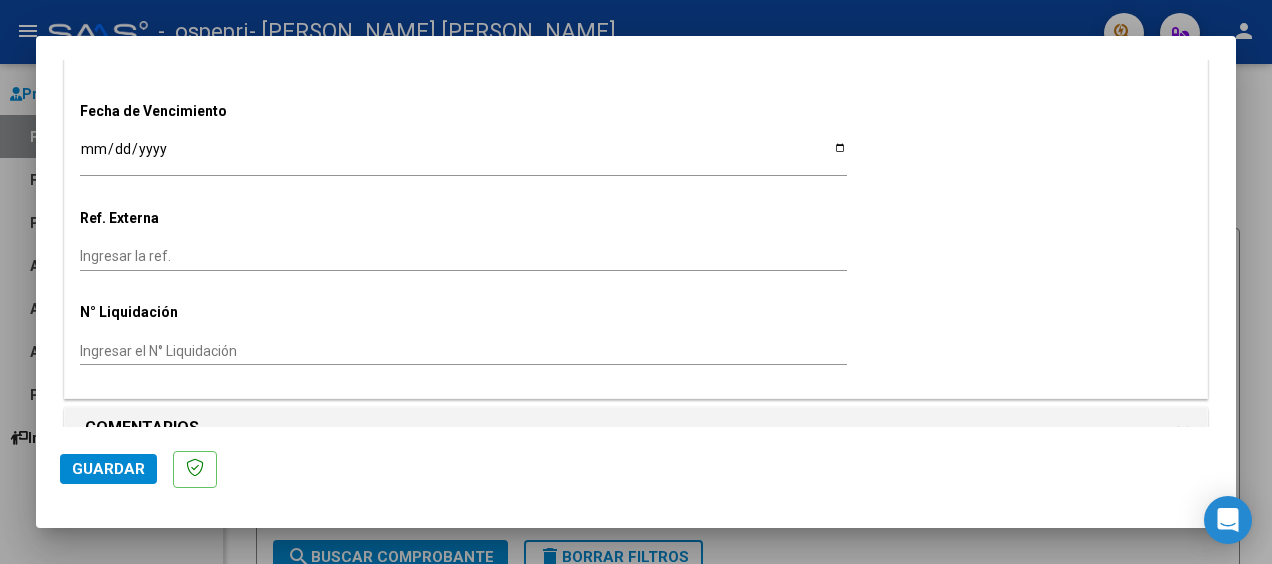 scroll, scrollTop: 1290, scrollLeft: 0, axis: vertical 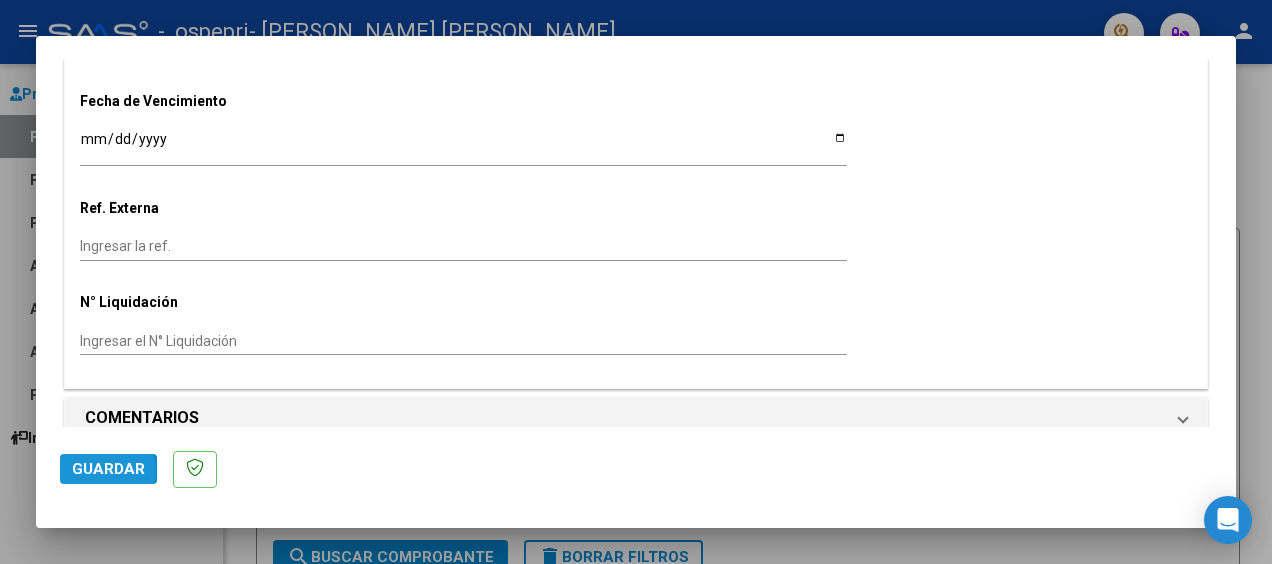 click on "Guardar" 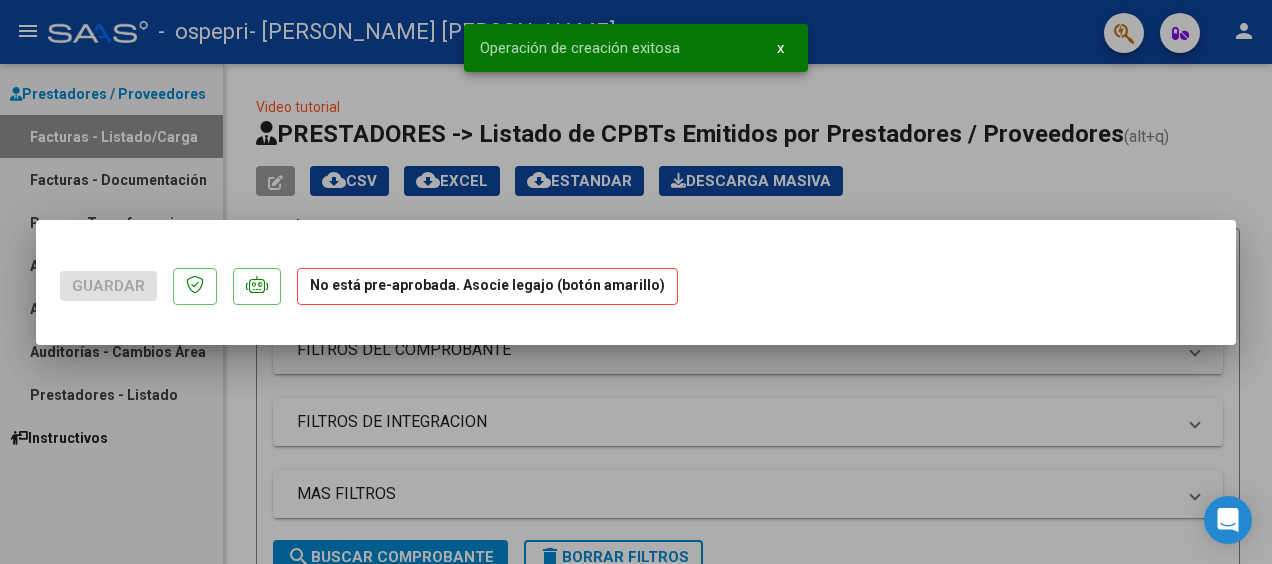 scroll, scrollTop: 0, scrollLeft: 0, axis: both 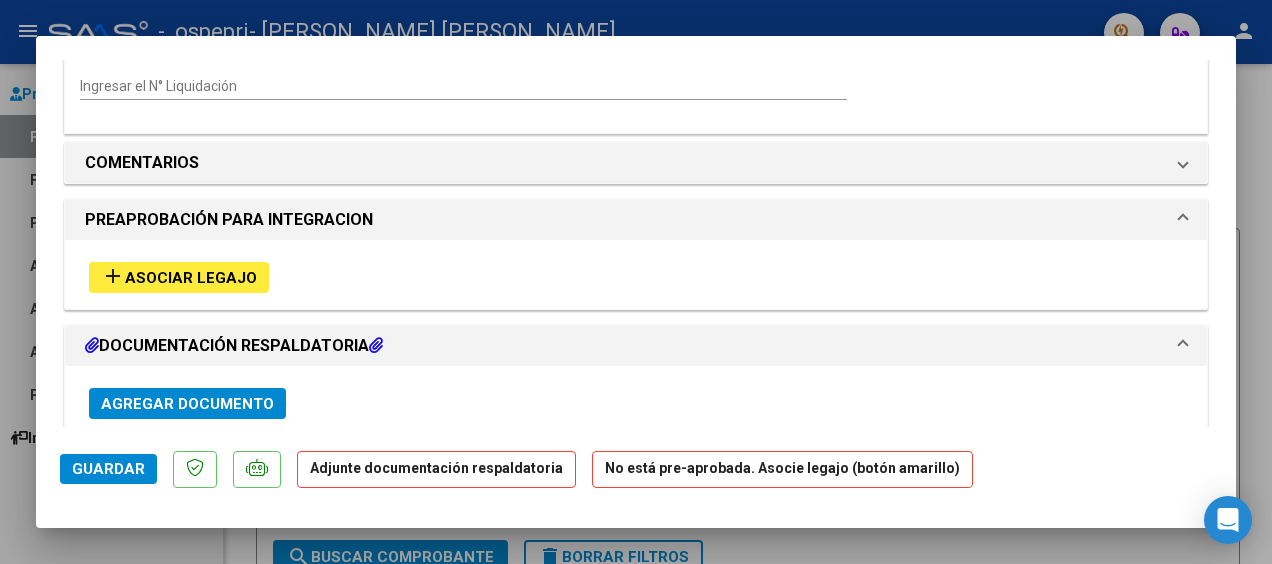 click on "DOCUMENTACIÓN RESPALDATORIA" at bounding box center [234, 346] 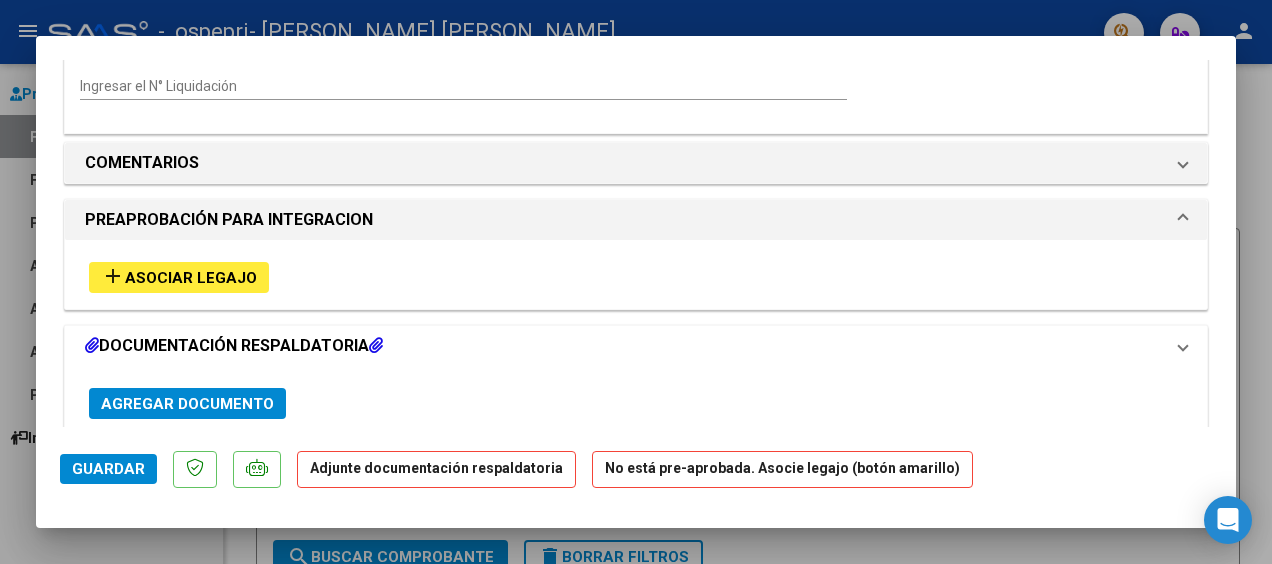 scroll, scrollTop: 1487, scrollLeft: 0, axis: vertical 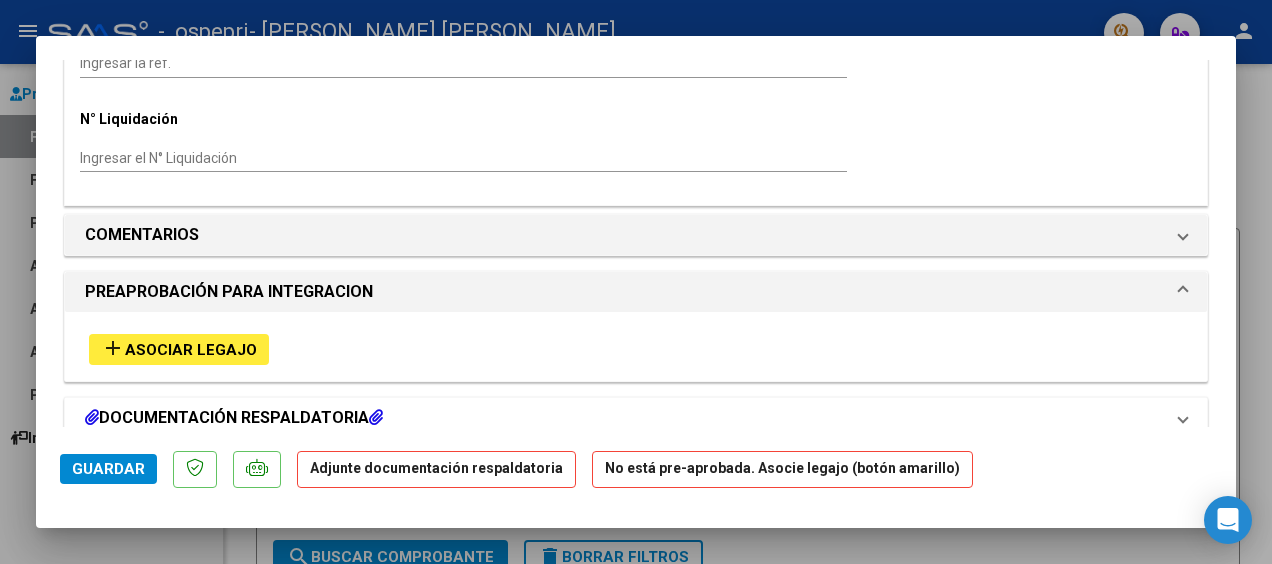 click at bounding box center [92, 417] 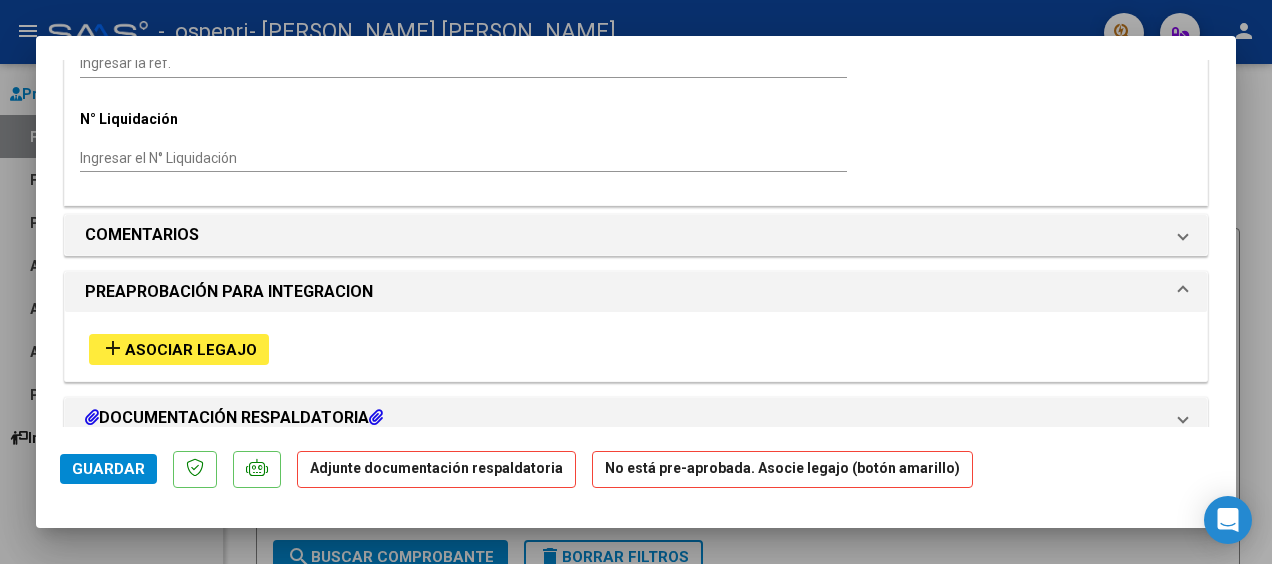 scroll, scrollTop: 1559, scrollLeft: 0, axis: vertical 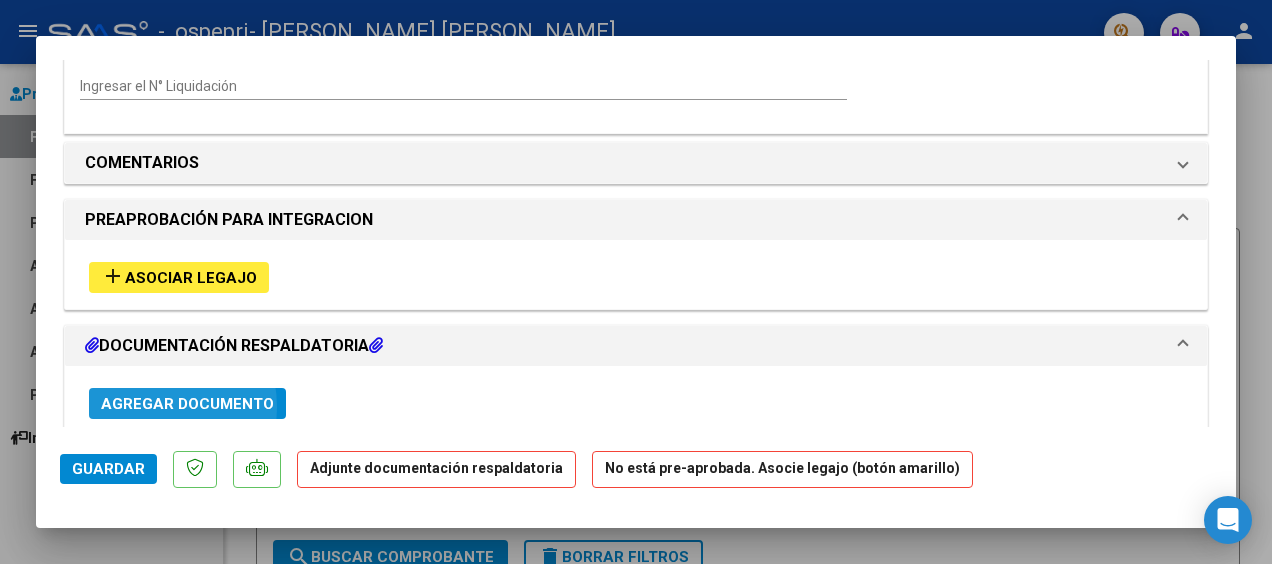 click on "Agregar Documento" at bounding box center [187, 404] 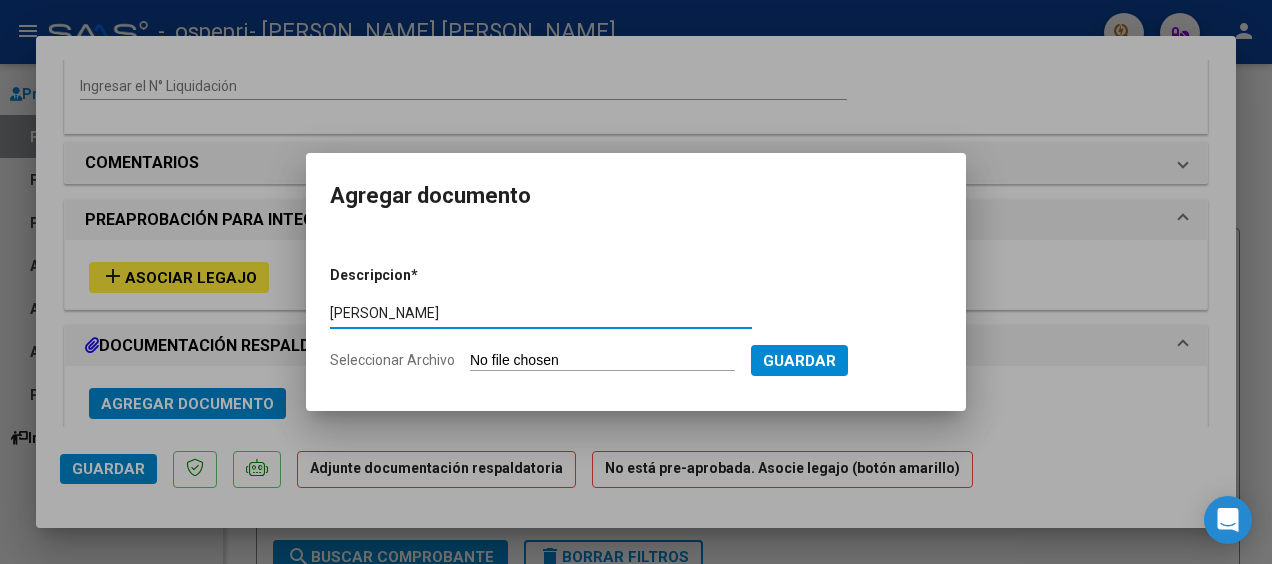 type on "[PERSON_NAME]" 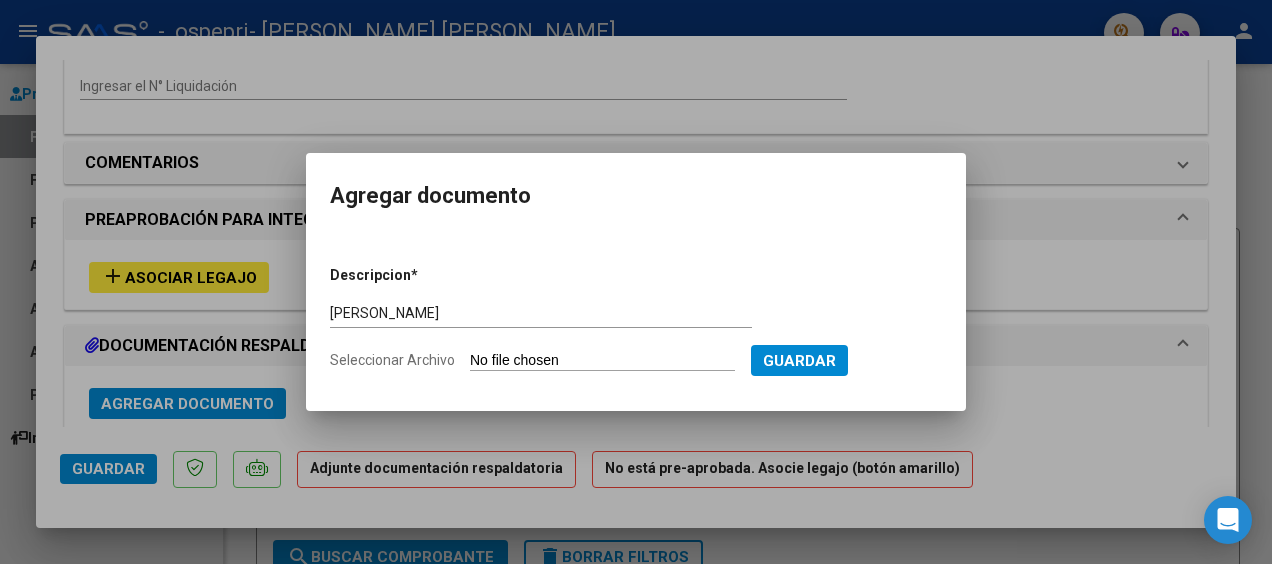 type on "C:\fakepath\PLANILLA DE ASISTENCIA - [PERSON_NAME] - [DATE].pdf" 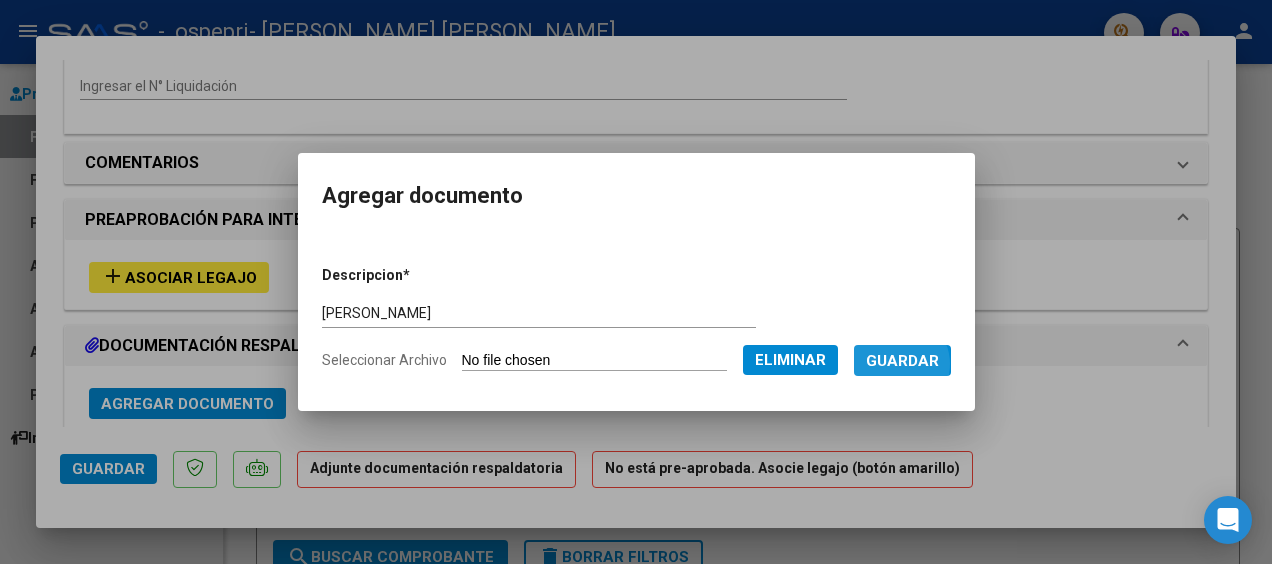 click on "Guardar" at bounding box center [902, 361] 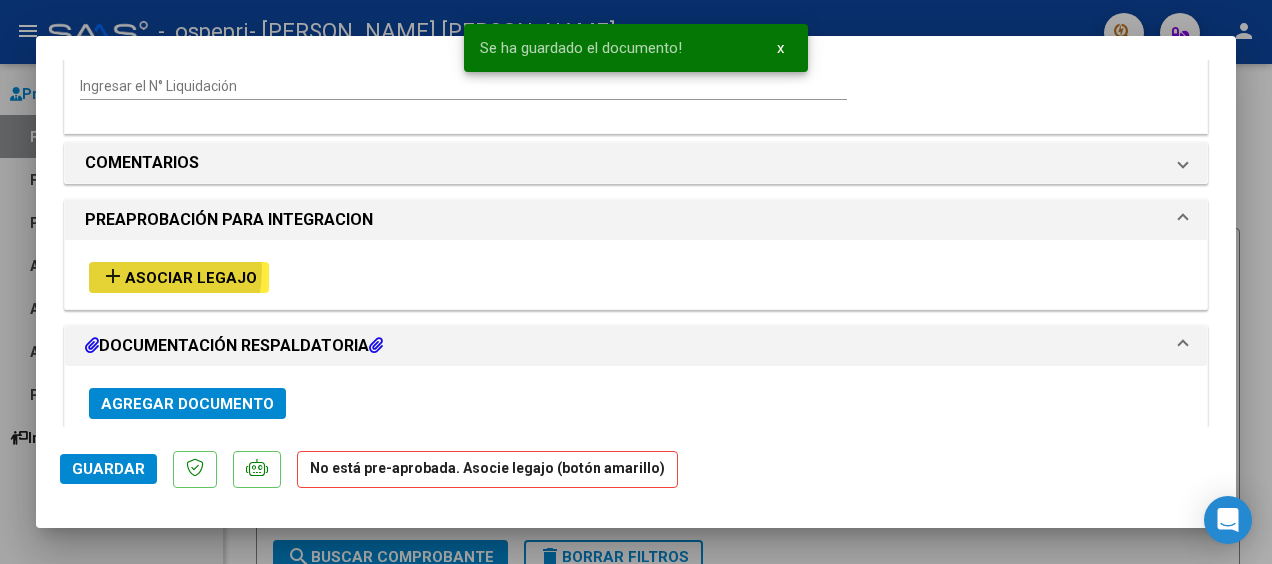 click on "add" at bounding box center [113, 276] 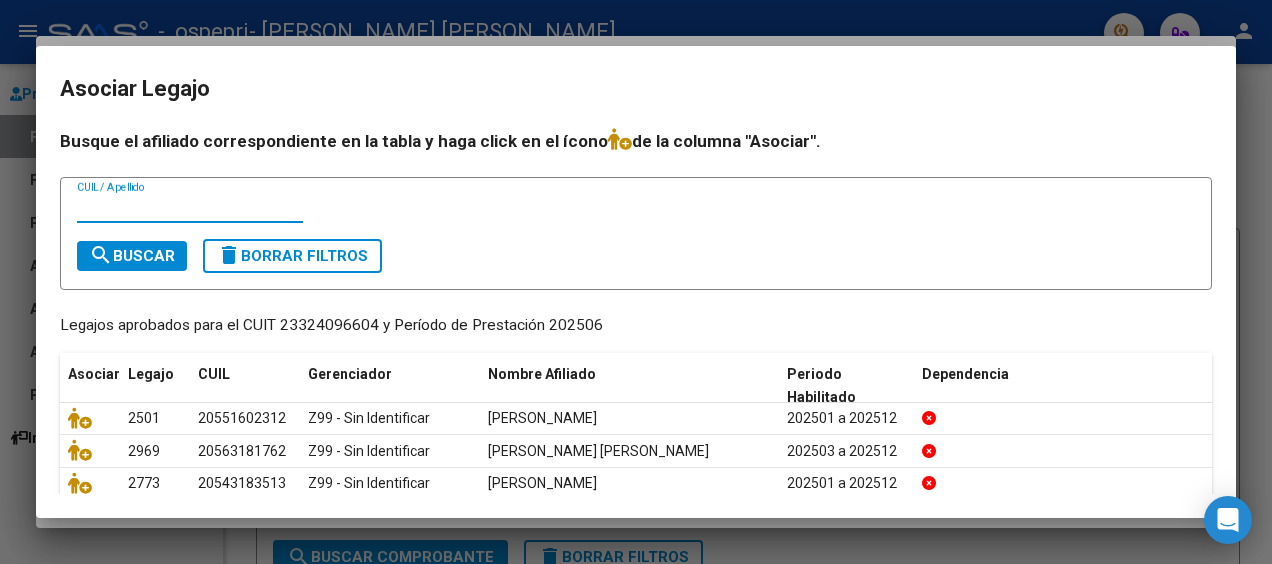 click on "CUIL / Apellido" at bounding box center (190, 207) 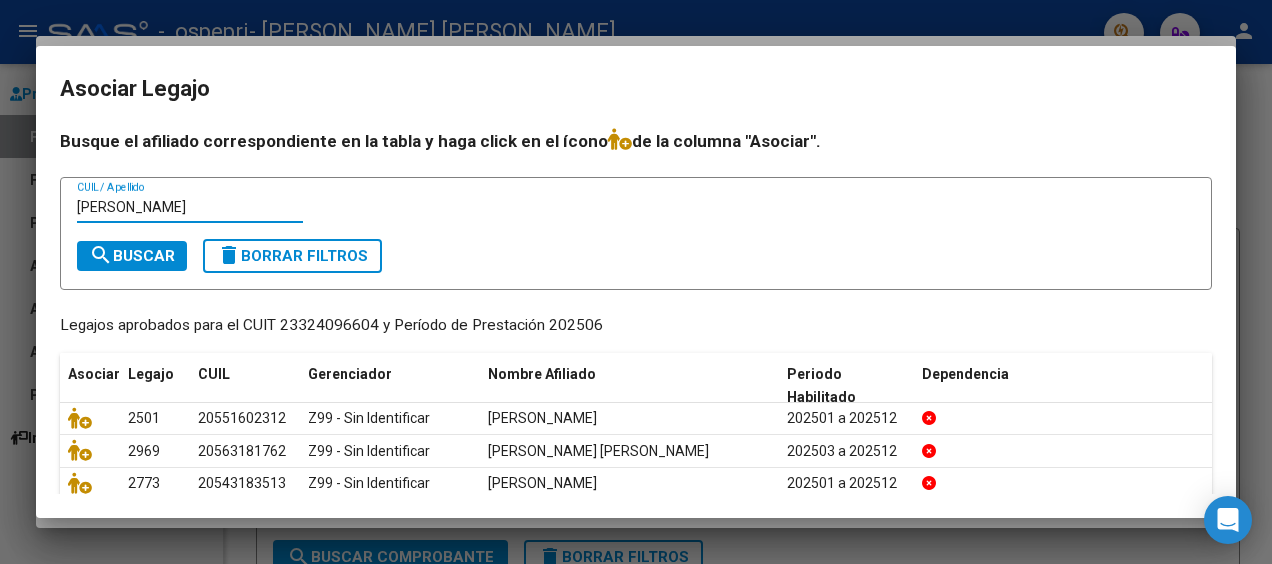 type on "[PERSON_NAME]" 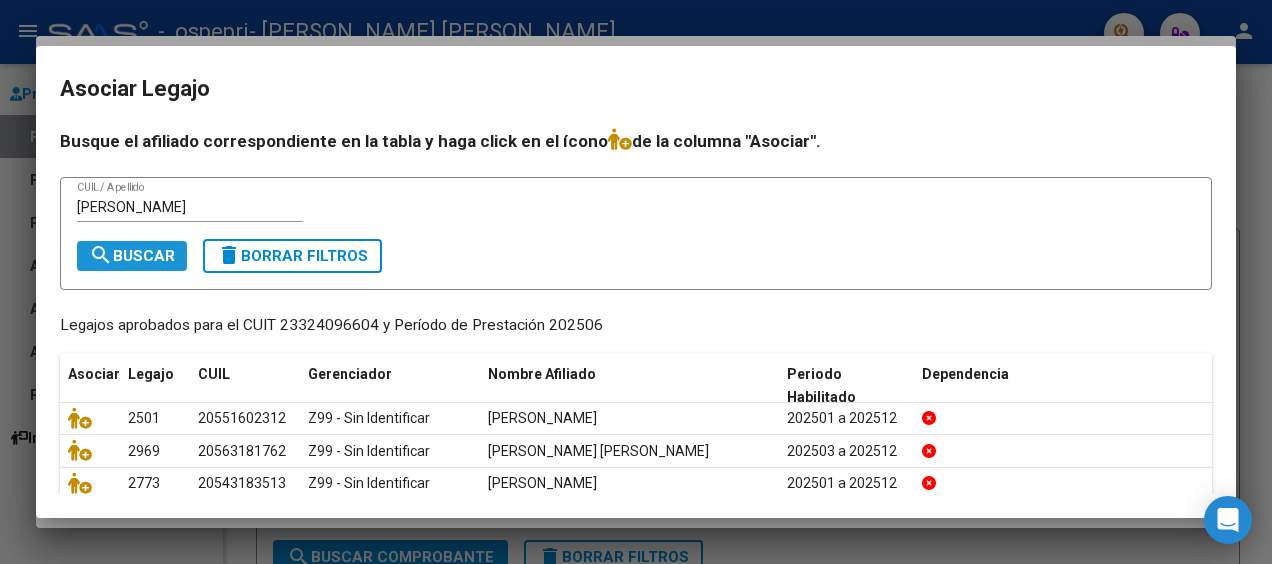 click on "search  Buscar" at bounding box center [132, 256] 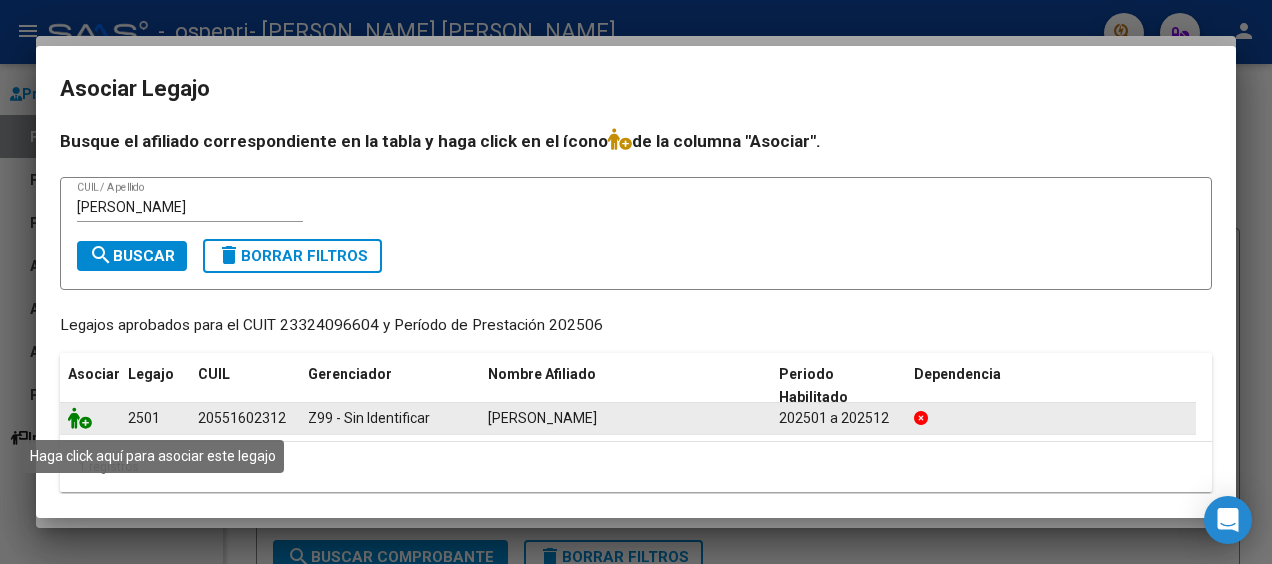 click 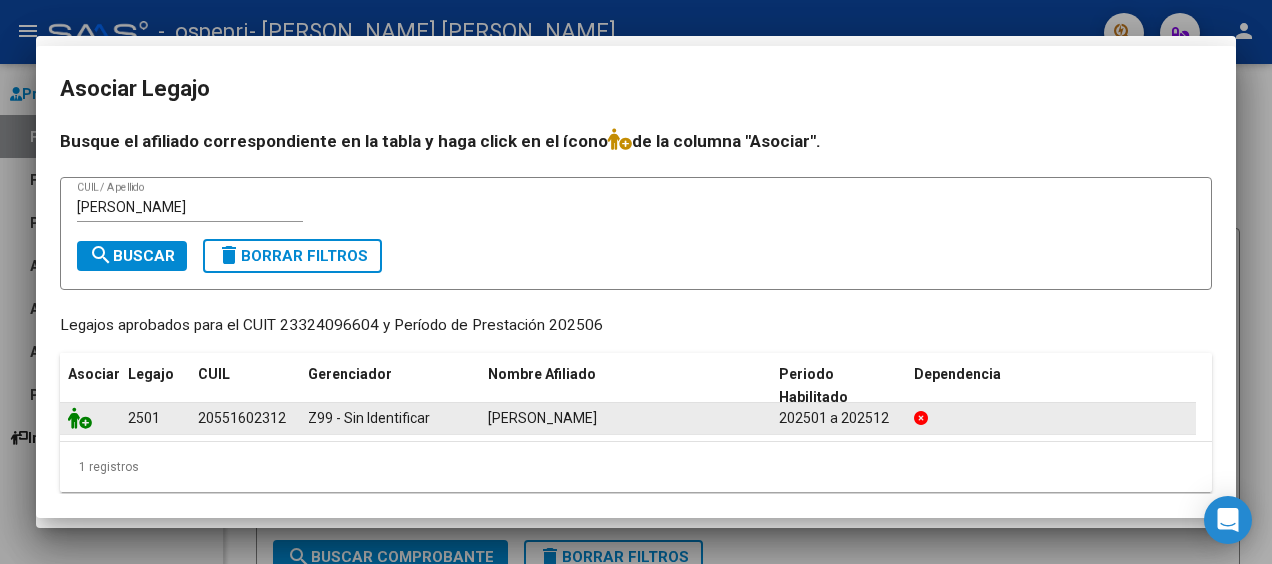 scroll, scrollTop: 1608, scrollLeft: 0, axis: vertical 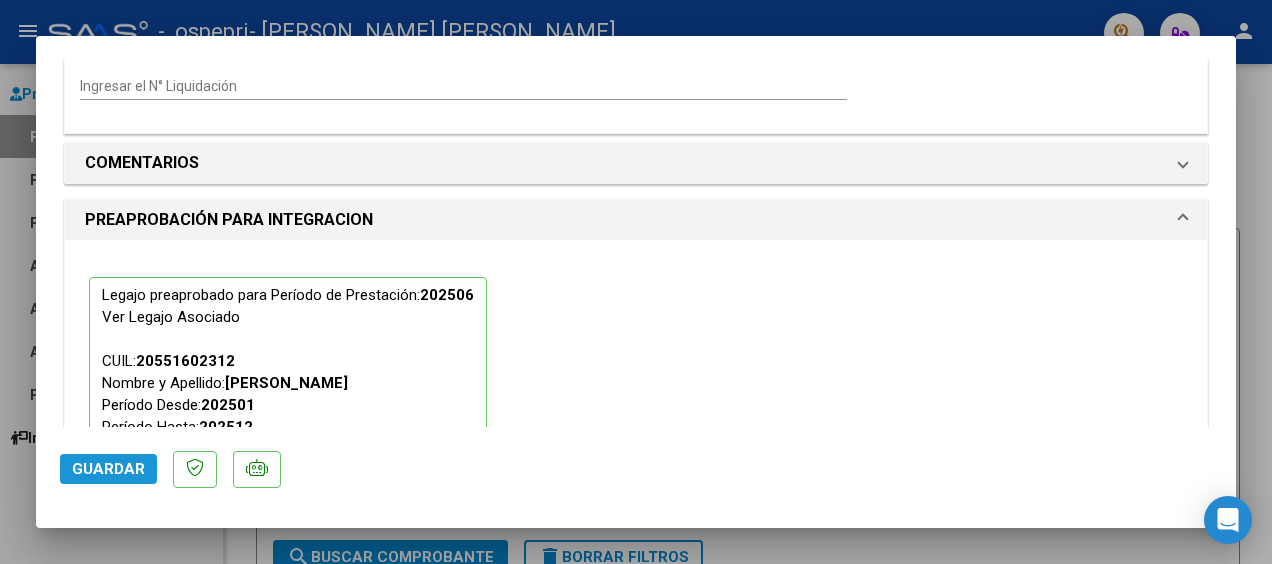 click on "Guardar" 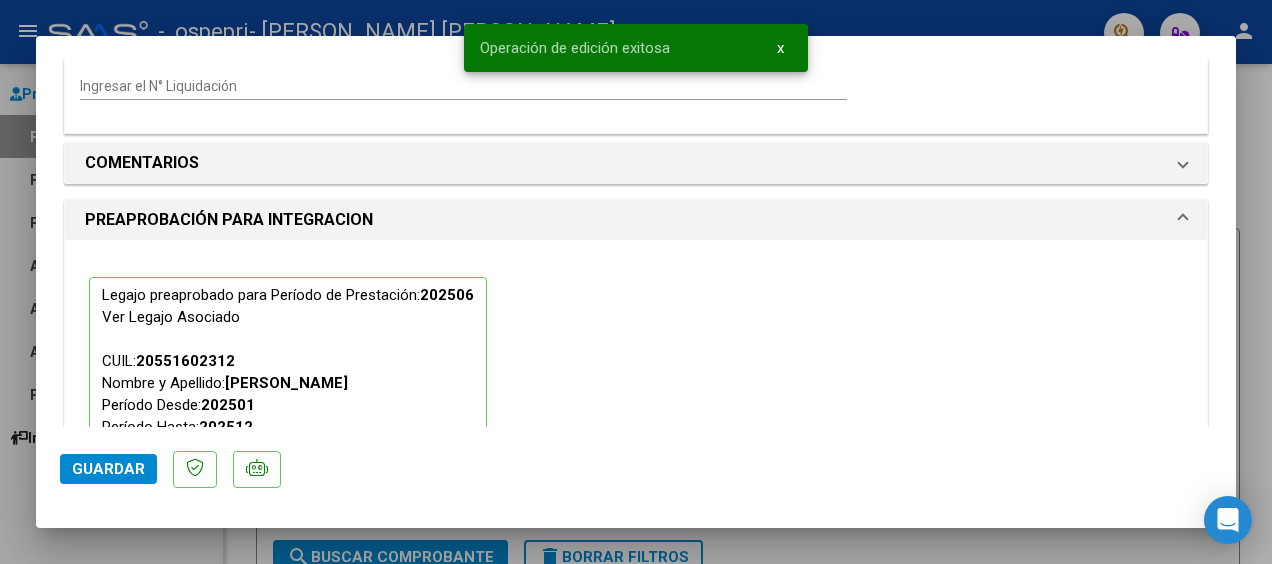 click at bounding box center (636, 282) 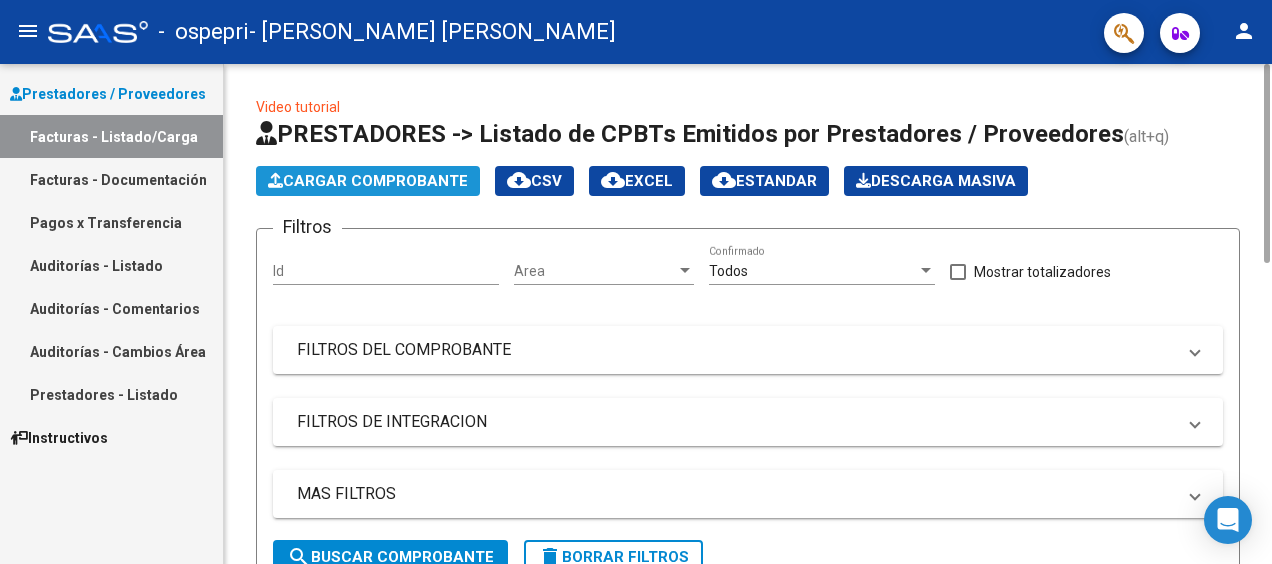 click on "Cargar Comprobante" 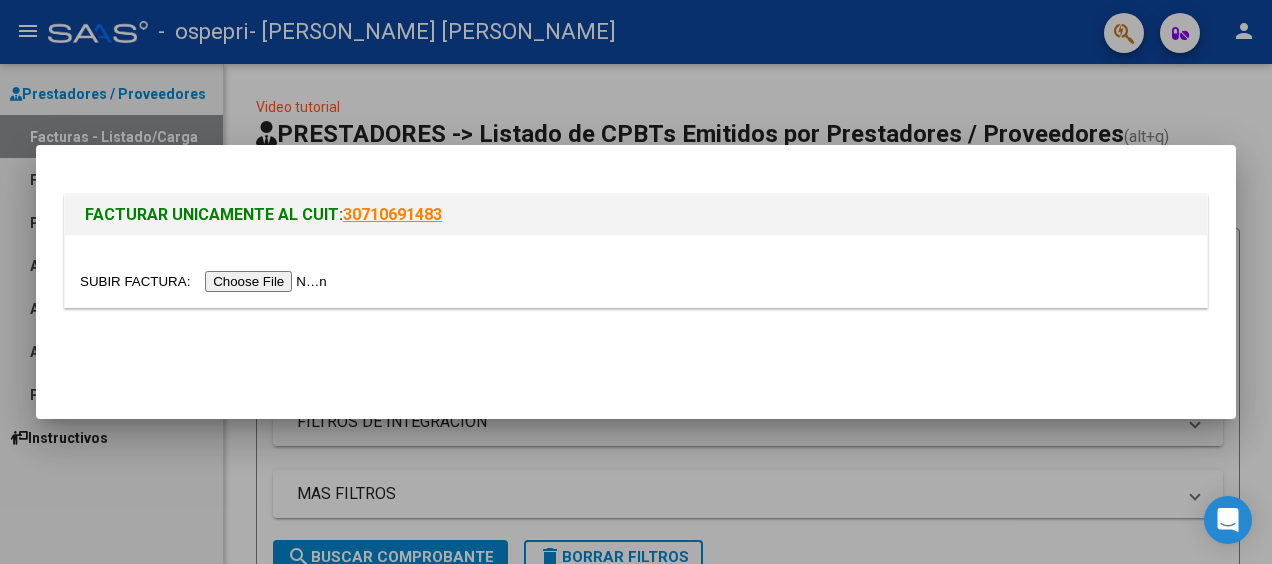 click at bounding box center (206, 281) 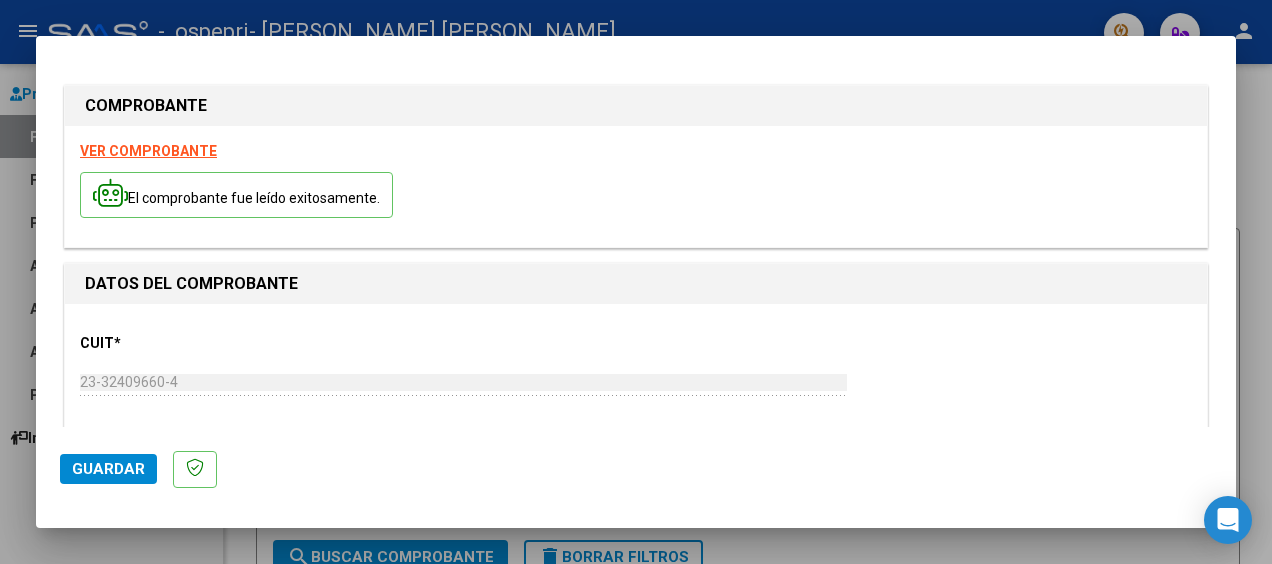 scroll, scrollTop: 320, scrollLeft: 0, axis: vertical 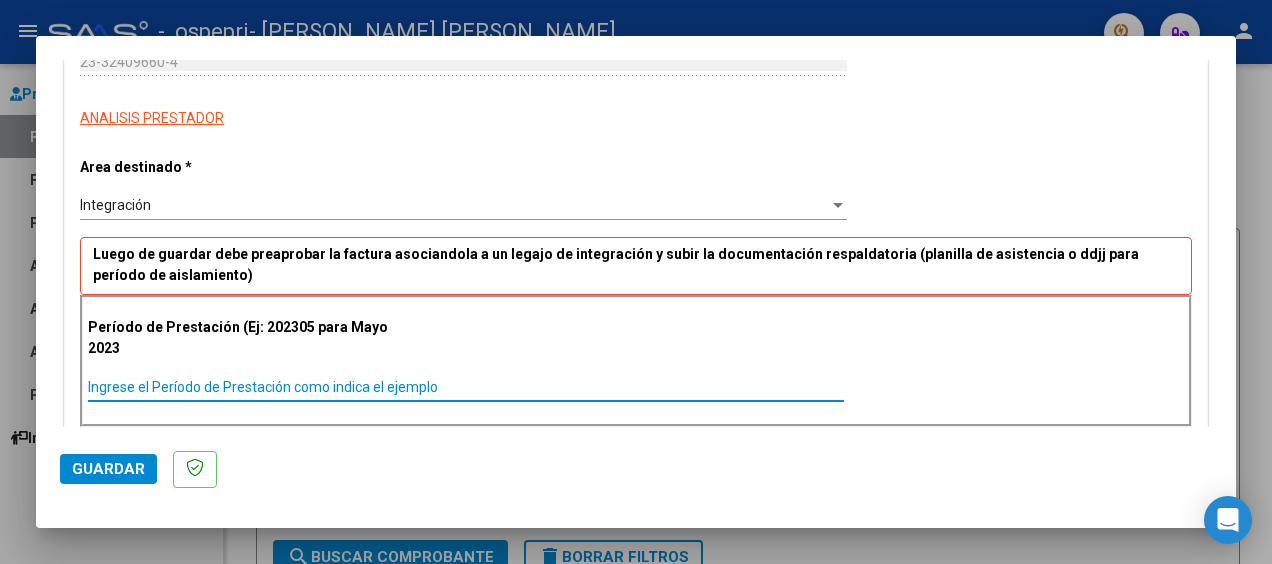 click on "Ingrese el Período de Prestación como indica el ejemplo" at bounding box center [466, 387] 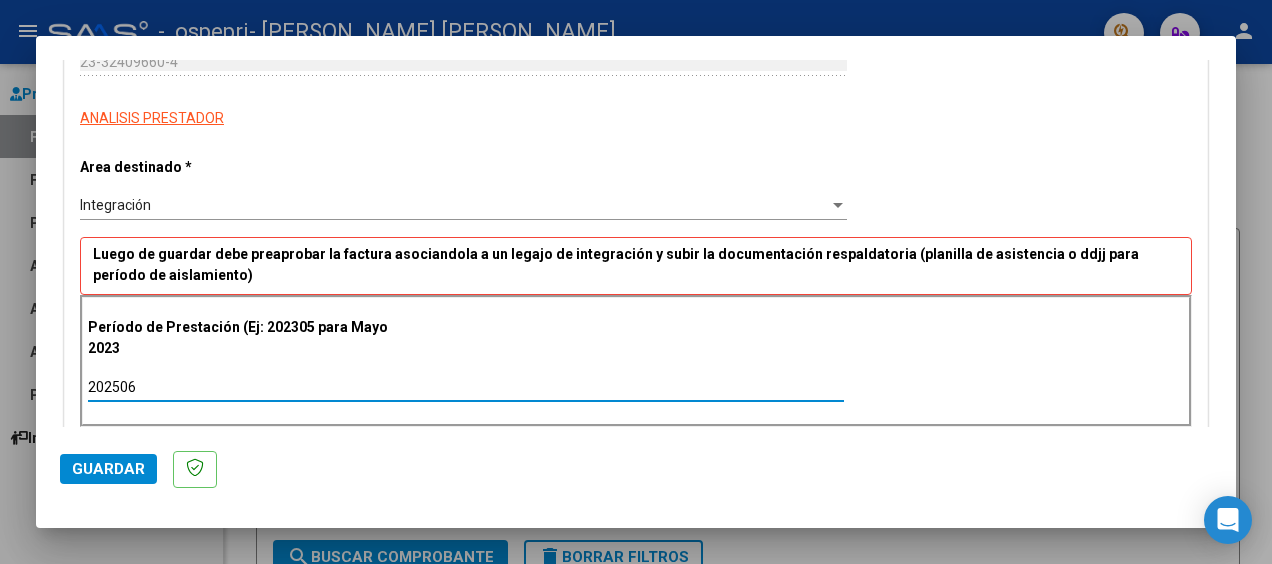 type on "202506" 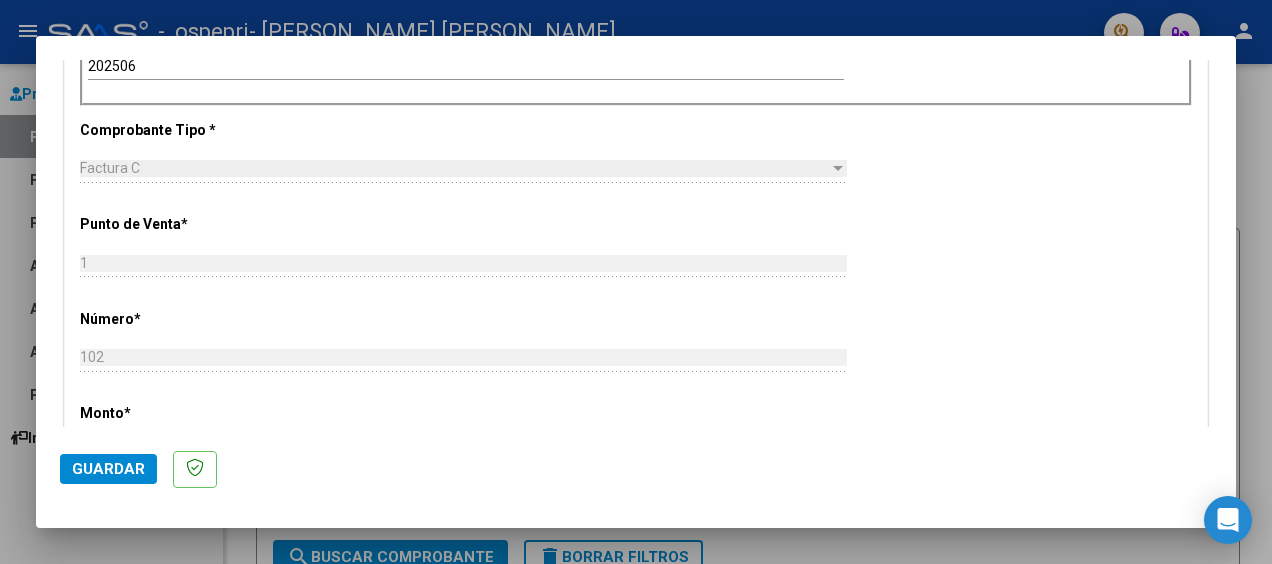 scroll, scrollTop: 962, scrollLeft: 0, axis: vertical 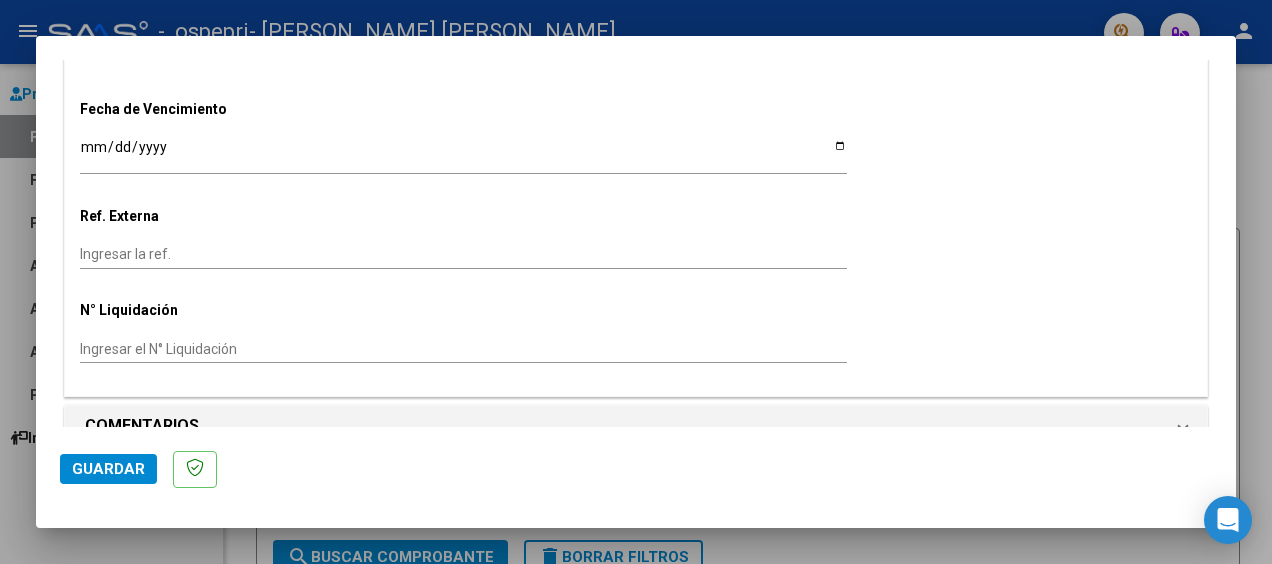 click on "Guardar" 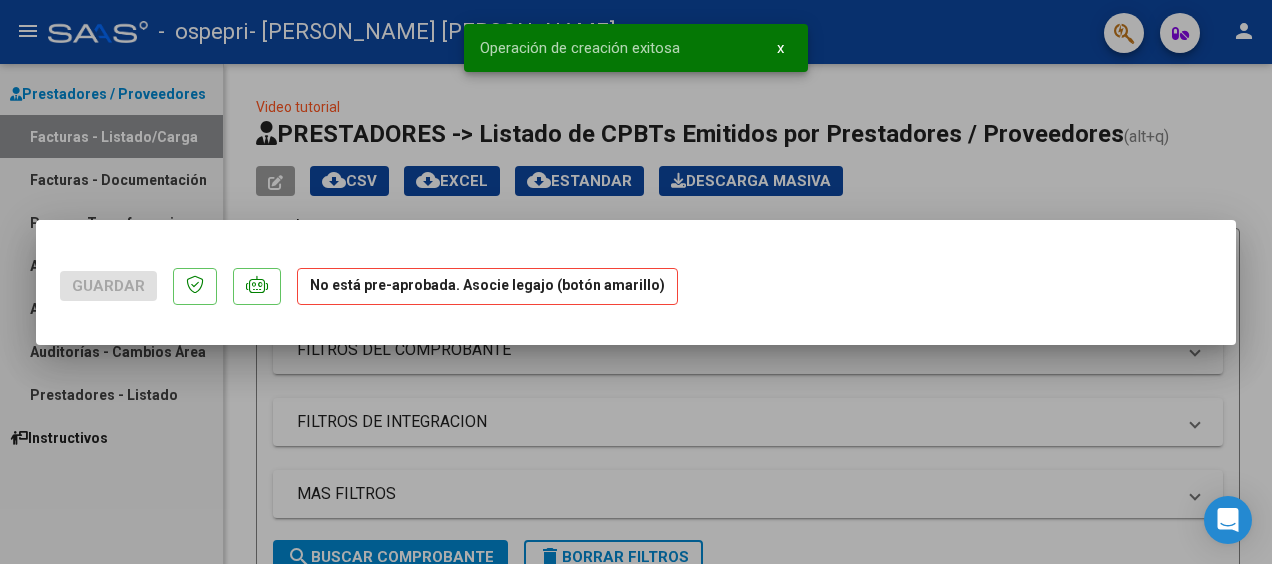 scroll, scrollTop: 0, scrollLeft: 0, axis: both 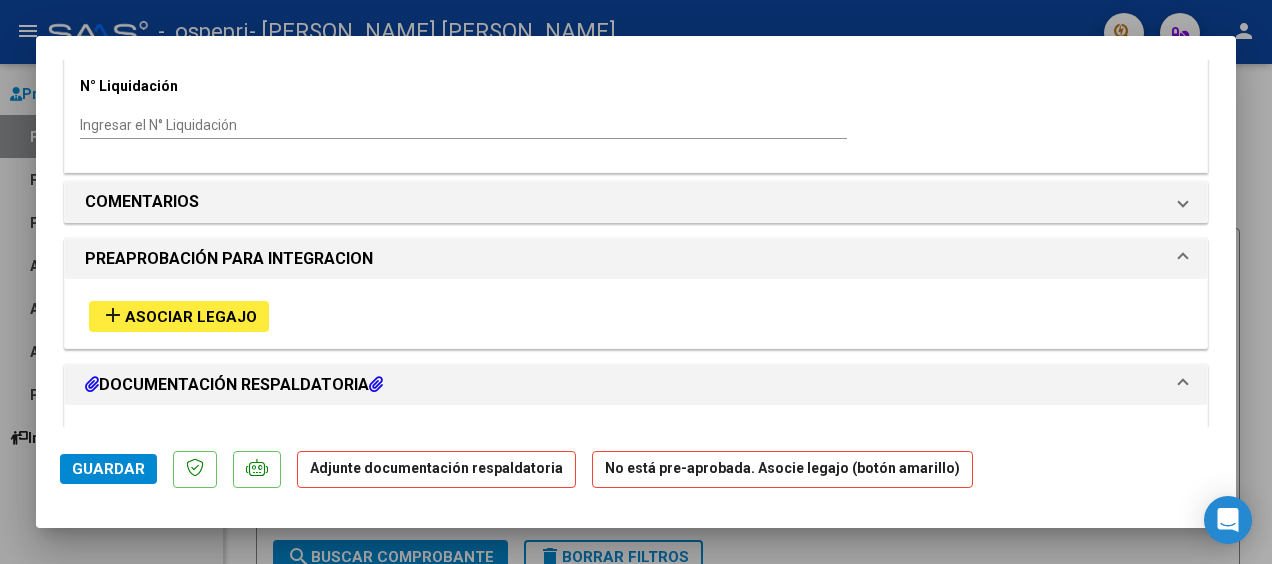 click on "Agregar Documento" at bounding box center (187, 443) 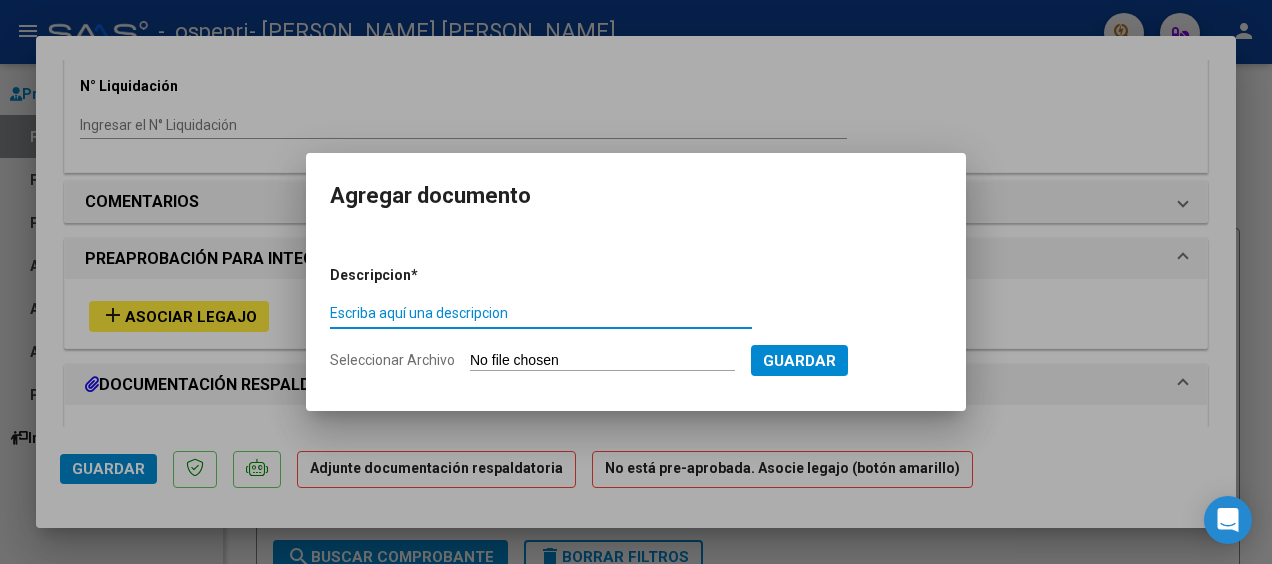 click on "Escriba aquí una descripcion" at bounding box center (541, 313) 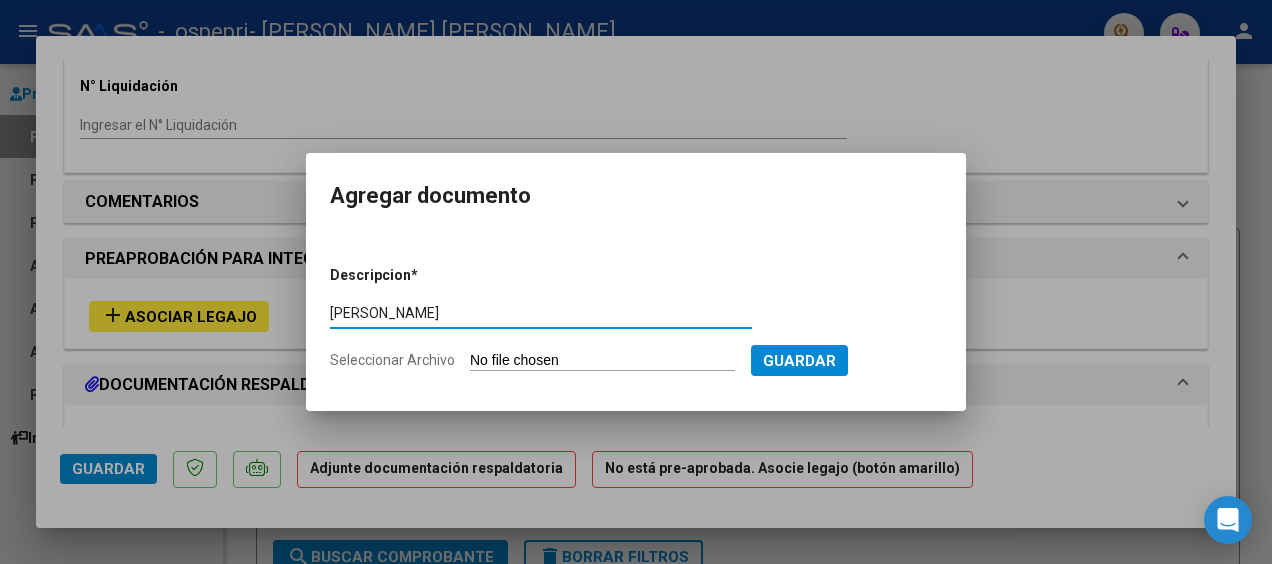 type on "[PERSON_NAME]" 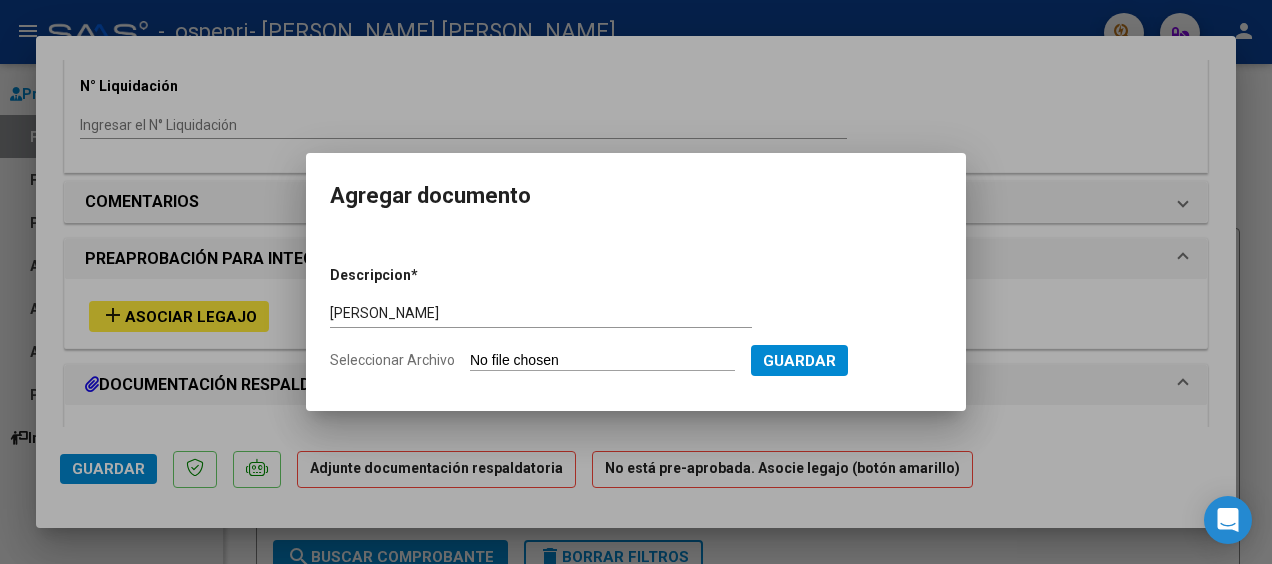 click on "Seleccionar Archivo" 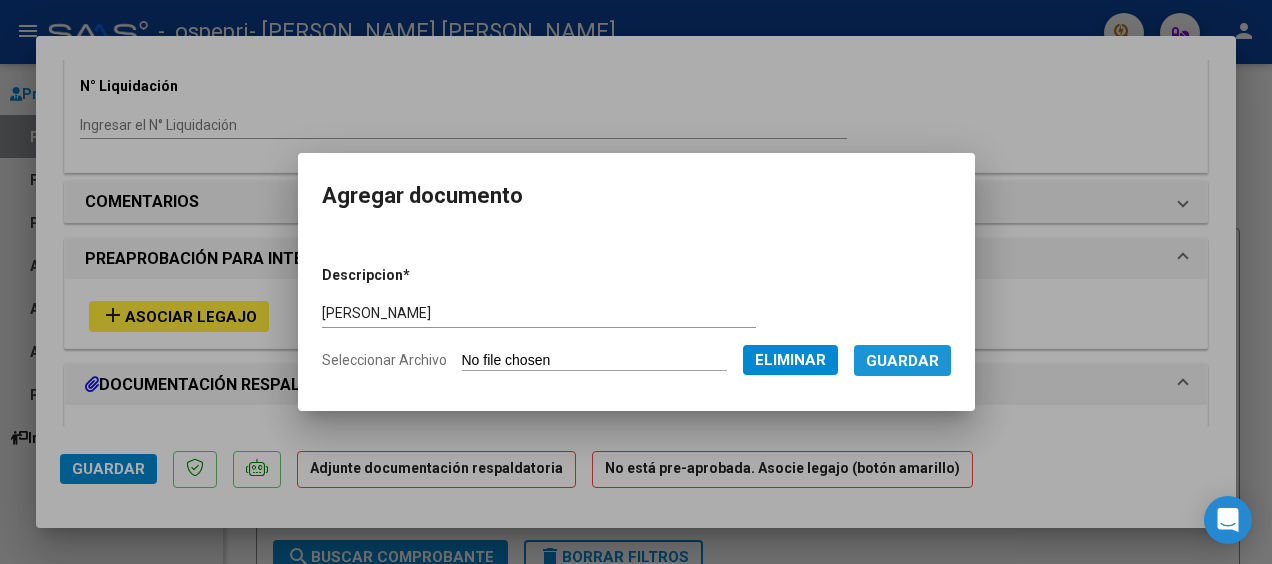 click on "Guardar" at bounding box center (902, 361) 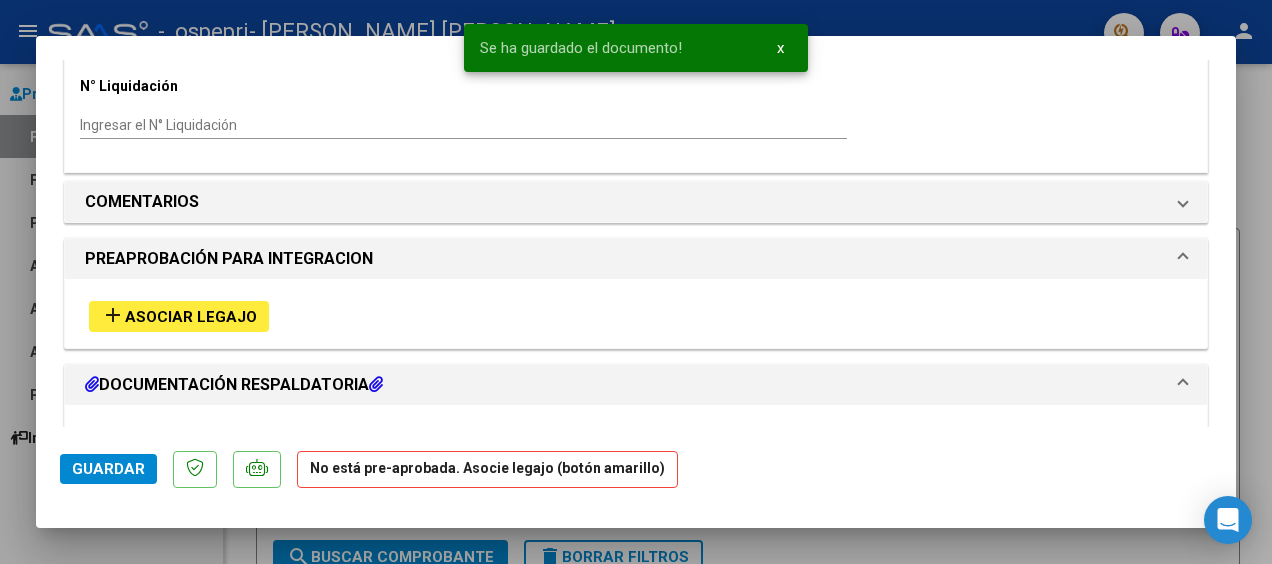scroll, scrollTop: 1524, scrollLeft: 0, axis: vertical 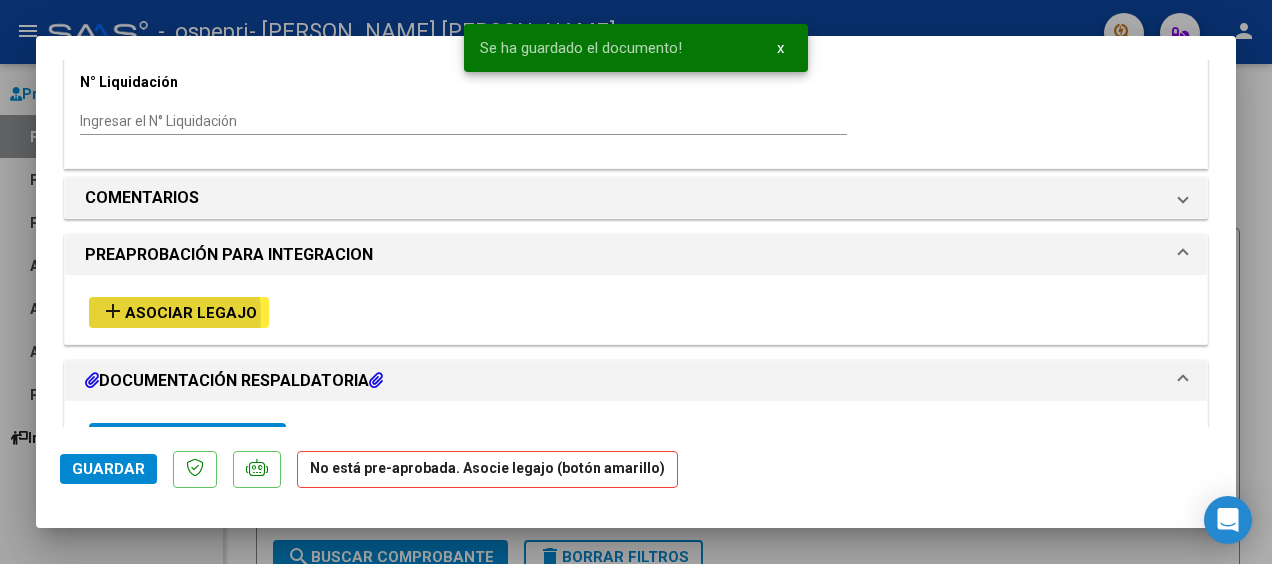 click on "add" at bounding box center [113, 311] 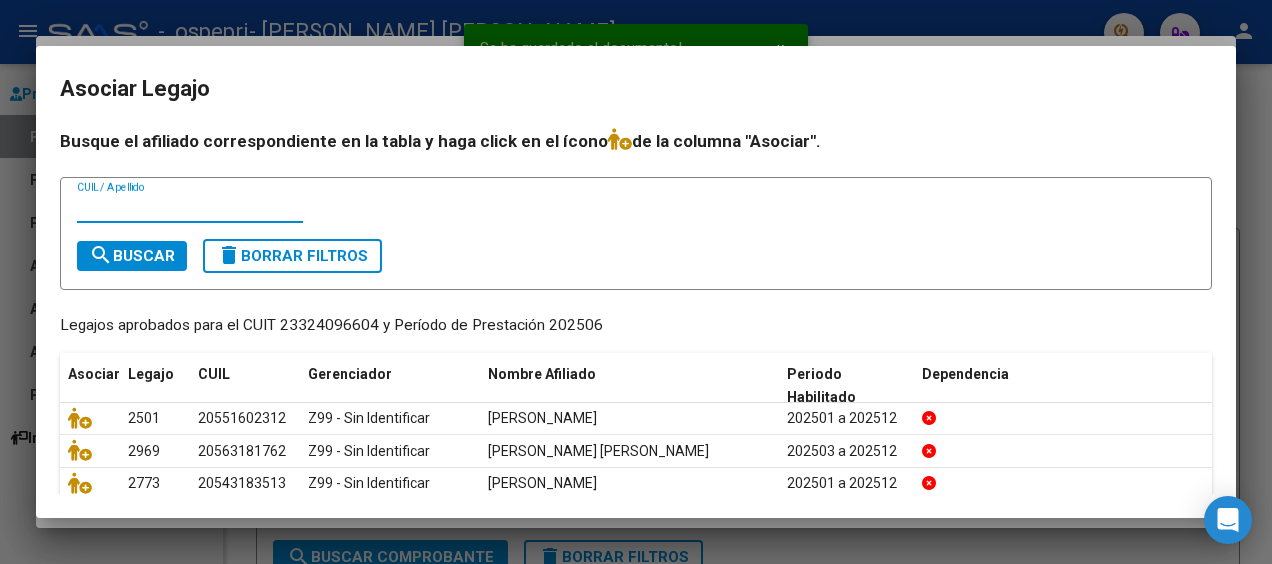 click on "CUIL / Apellido" at bounding box center (190, 207) 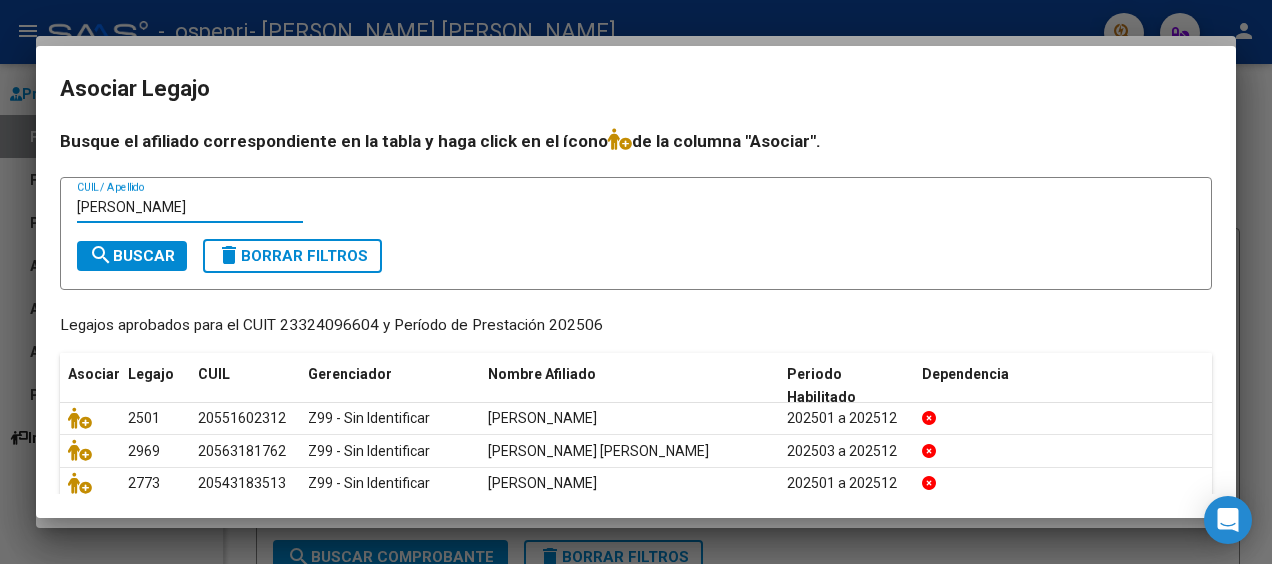 type on "[PERSON_NAME]" 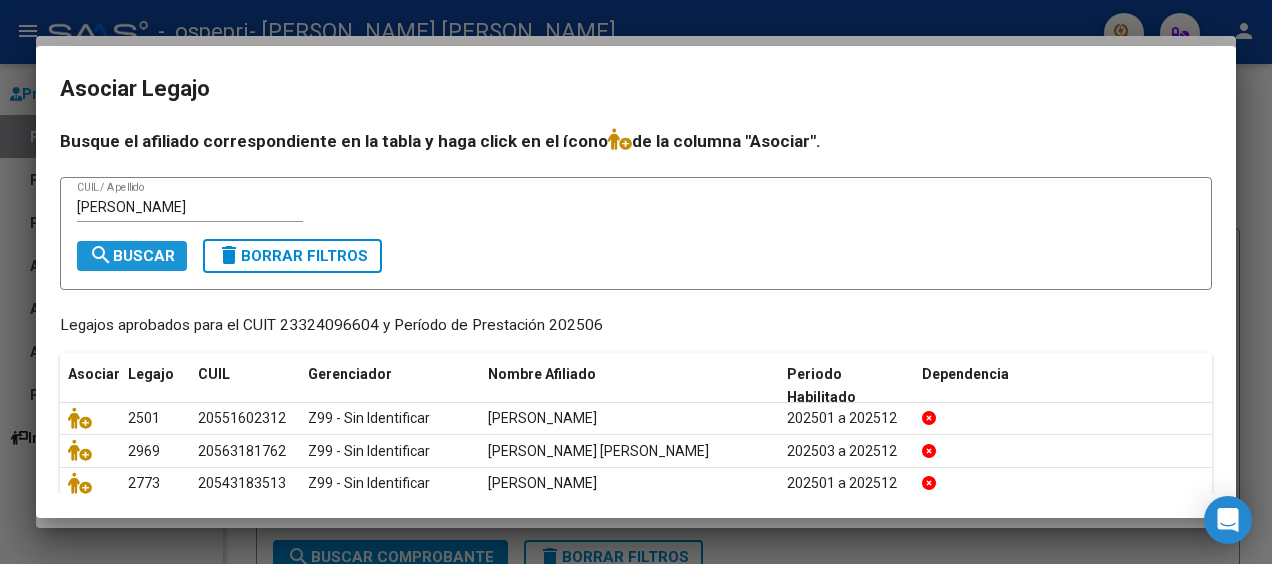 click on "search  Buscar" at bounding box center (132, 256) 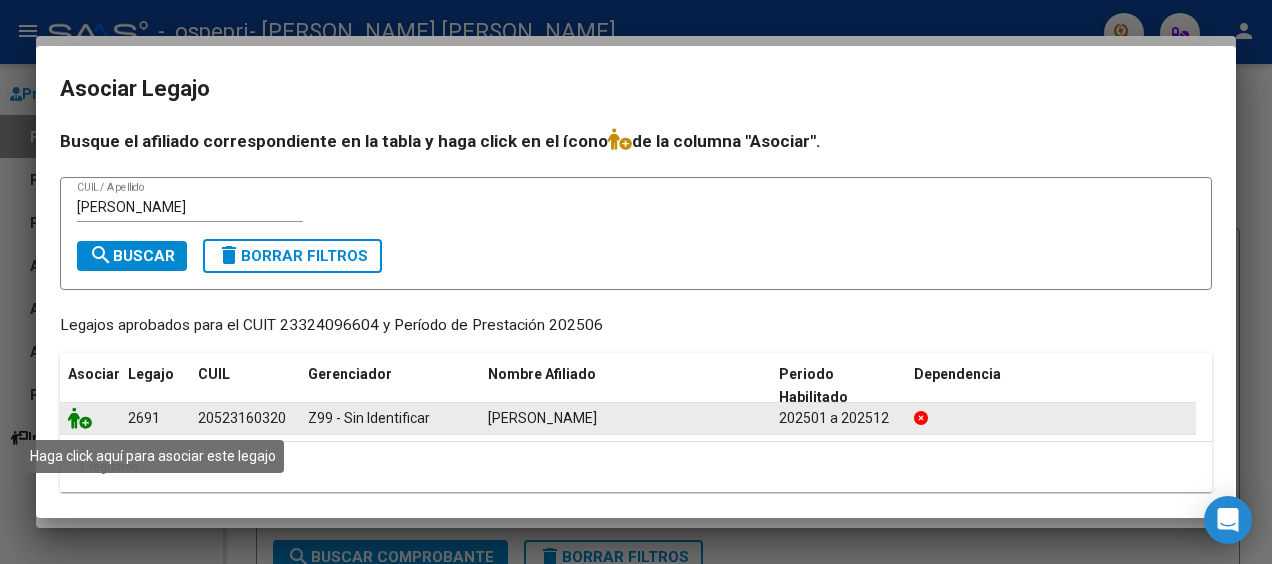 click 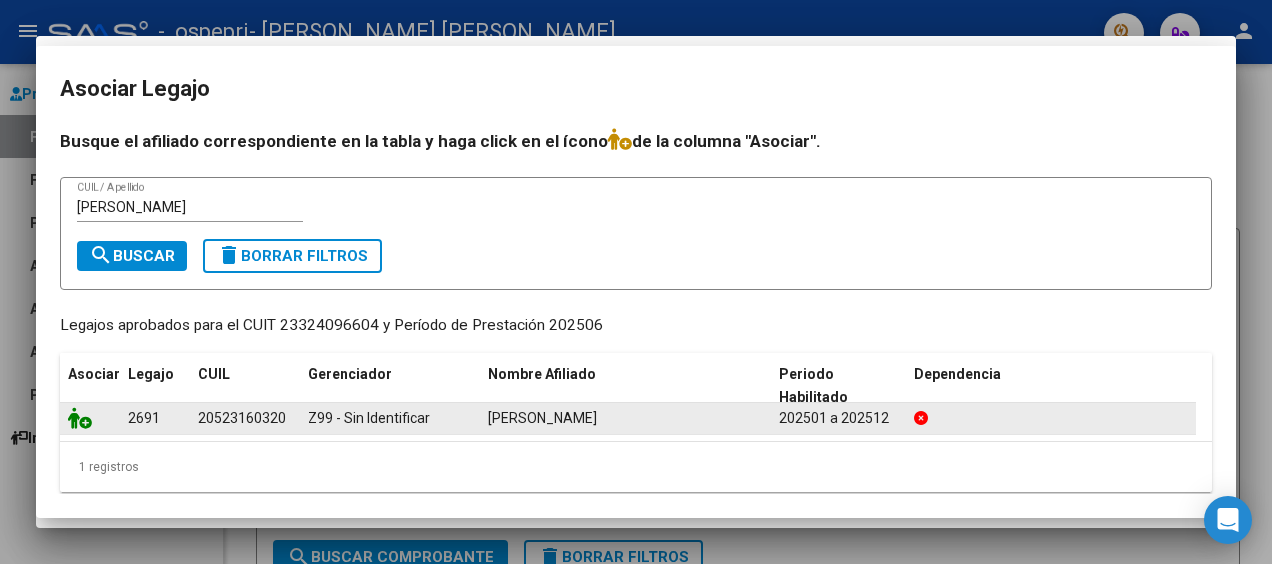 scroll, scrollTop: 1574, scrollLeft: 0, axis: vertical 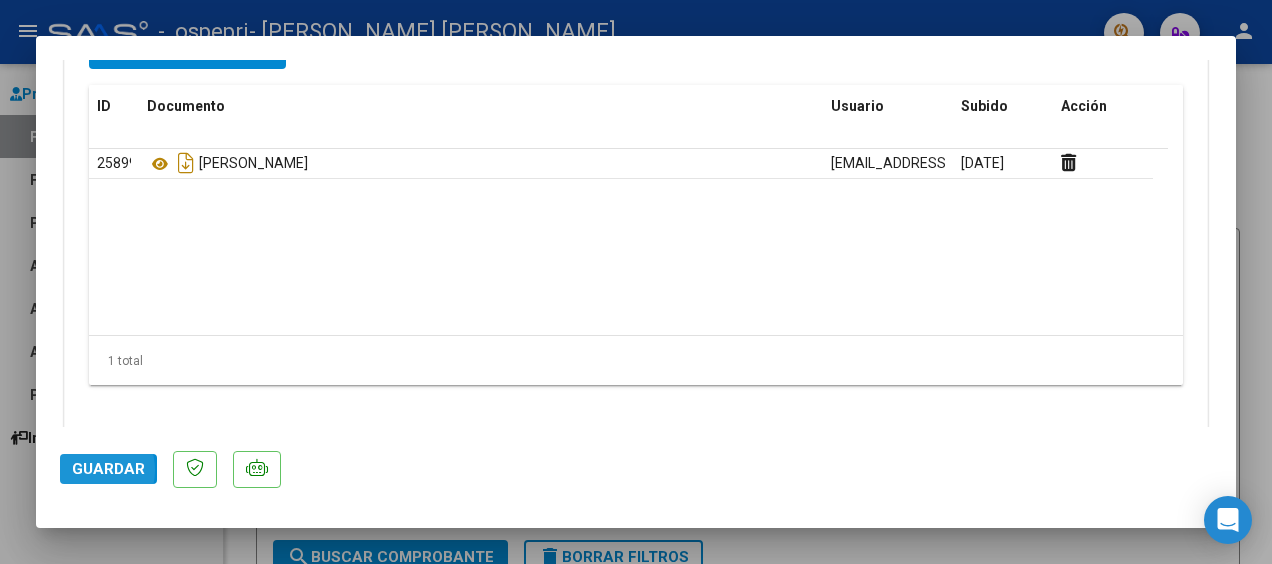 click on "Guardar" 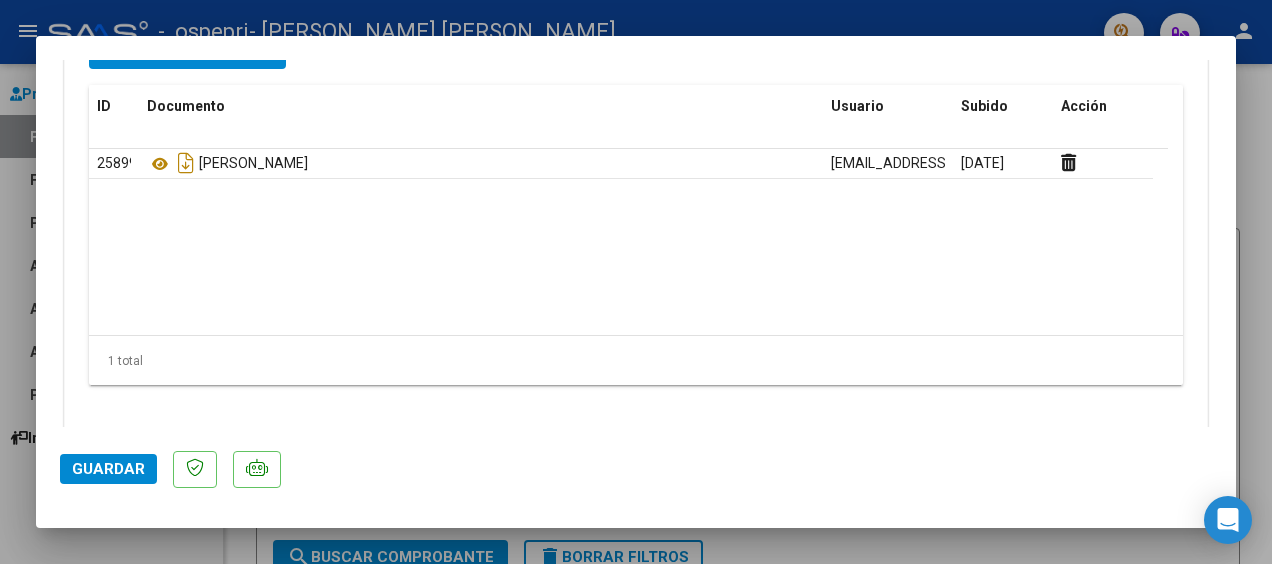 click at bounding box center [636, 282] 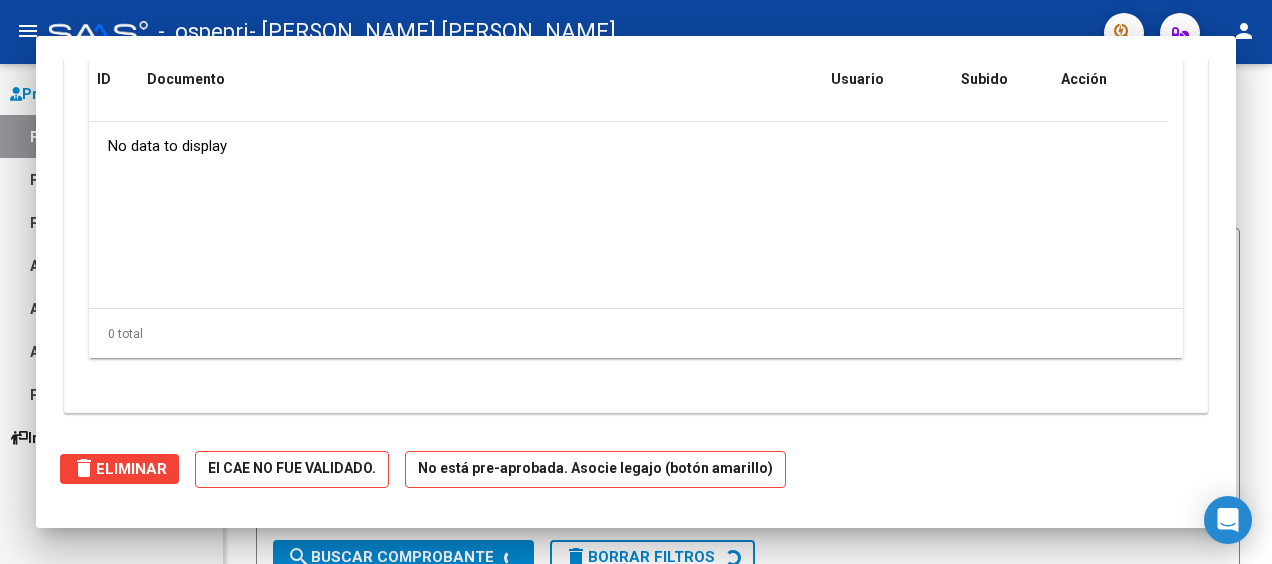 scroll, scrollTop: 0, scrollLeft: 0, axis: both 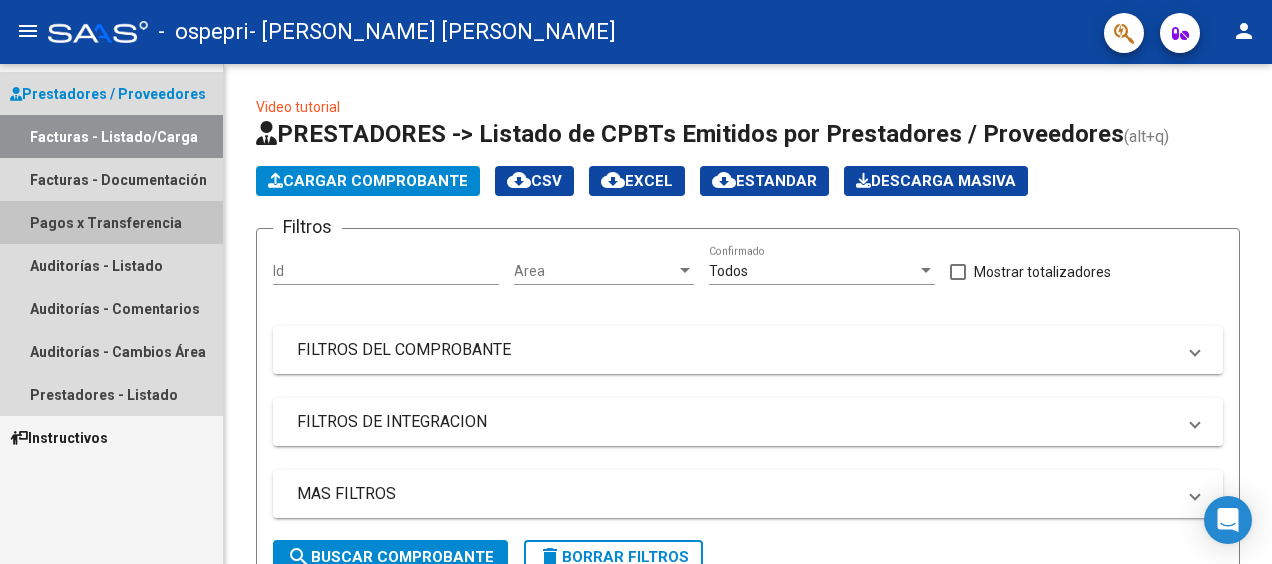 click on "Pagos x Transferencia" at bounding box center [111, 222] 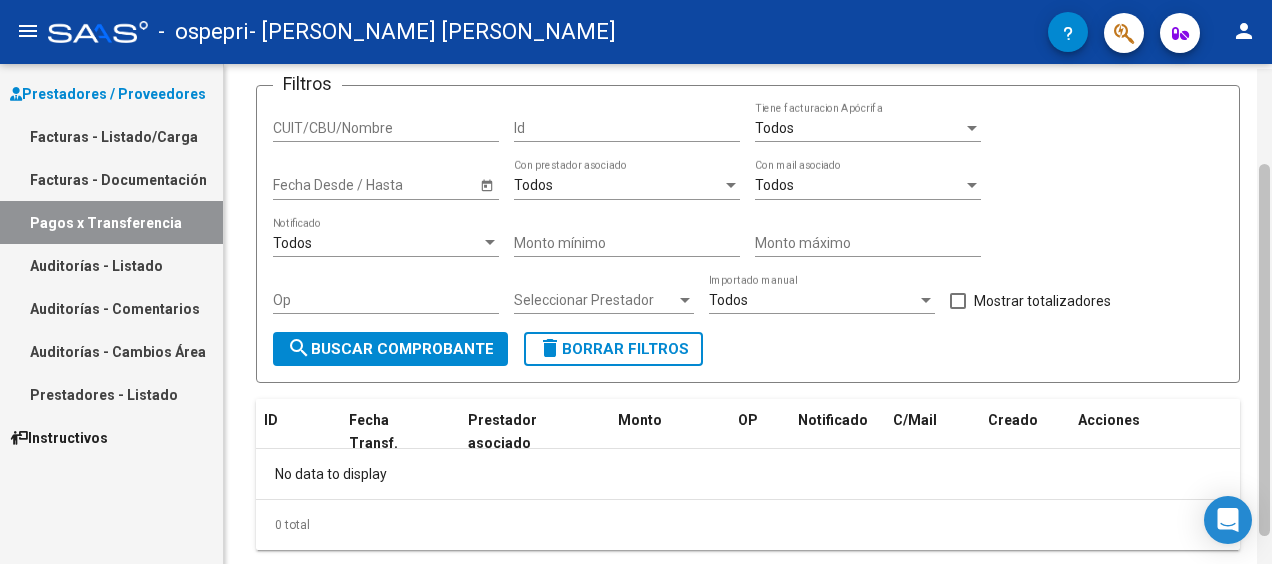 scroll, scrollTop: 170, scrollLeft: 0, axis: vertical 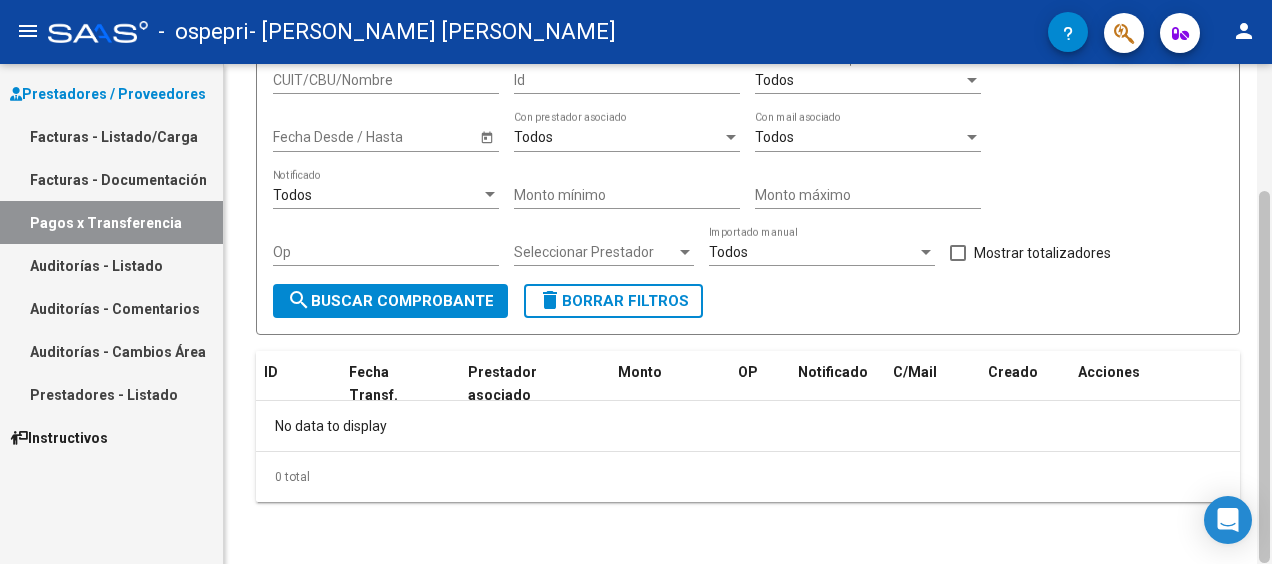 drag, startPoint x: 1268, startPoint y: 132, endPoint x: 1261, endPoint y: 249, distance: 117.20921 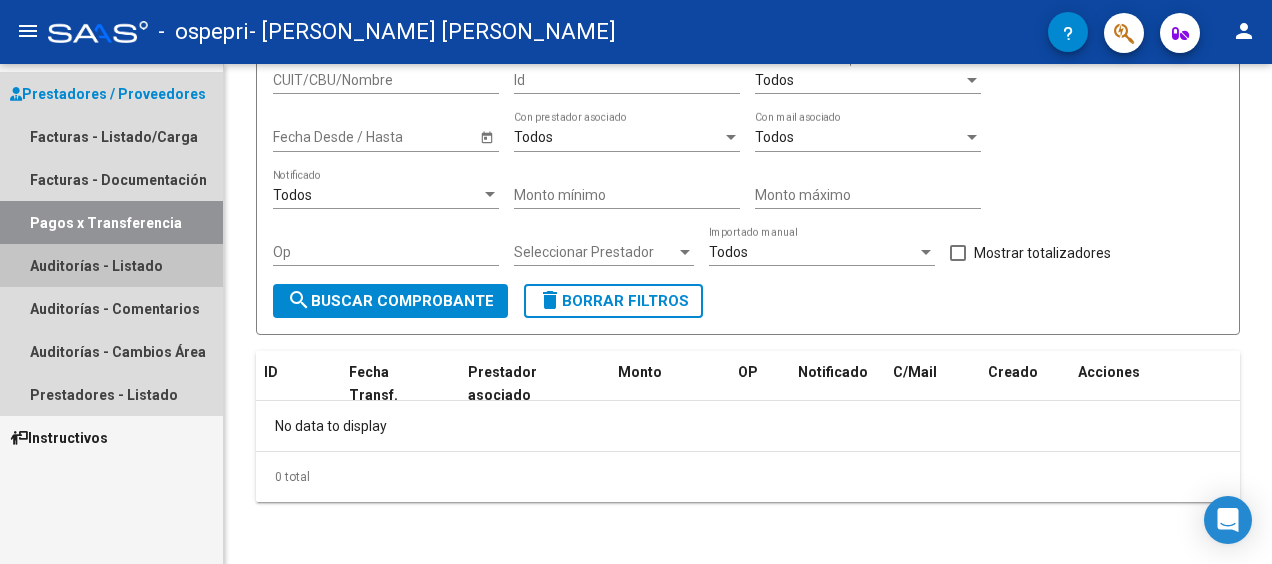 click on "Auditorías - Listado" at bounding box center (111, 265) 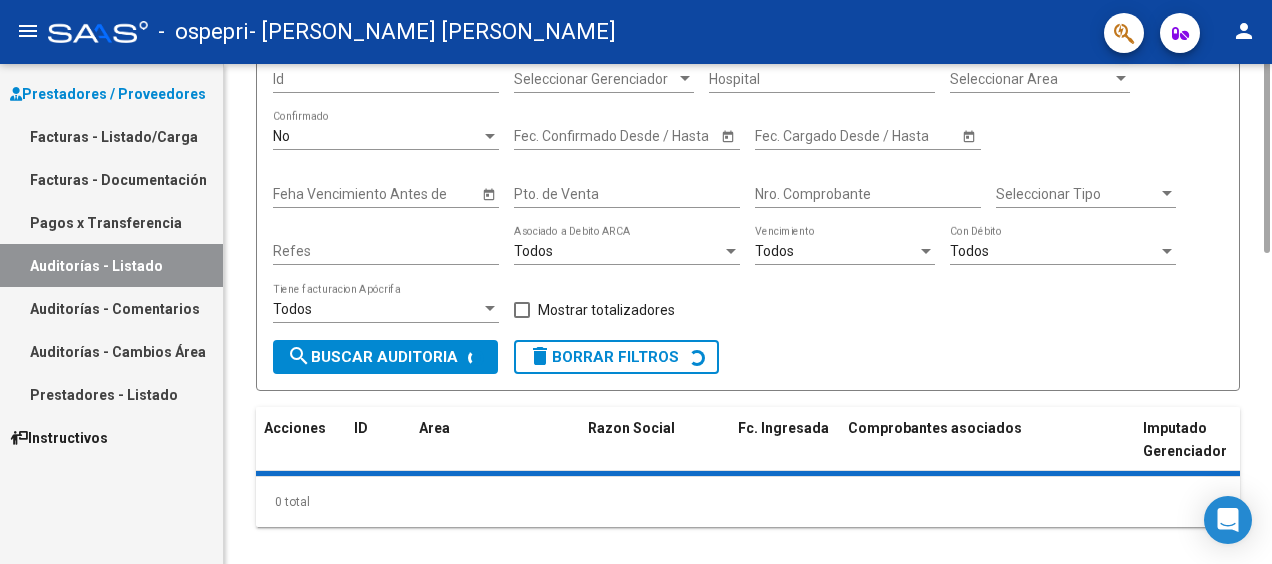 scroll, scrollTop: 0, scrollLeft: 0, axis: both 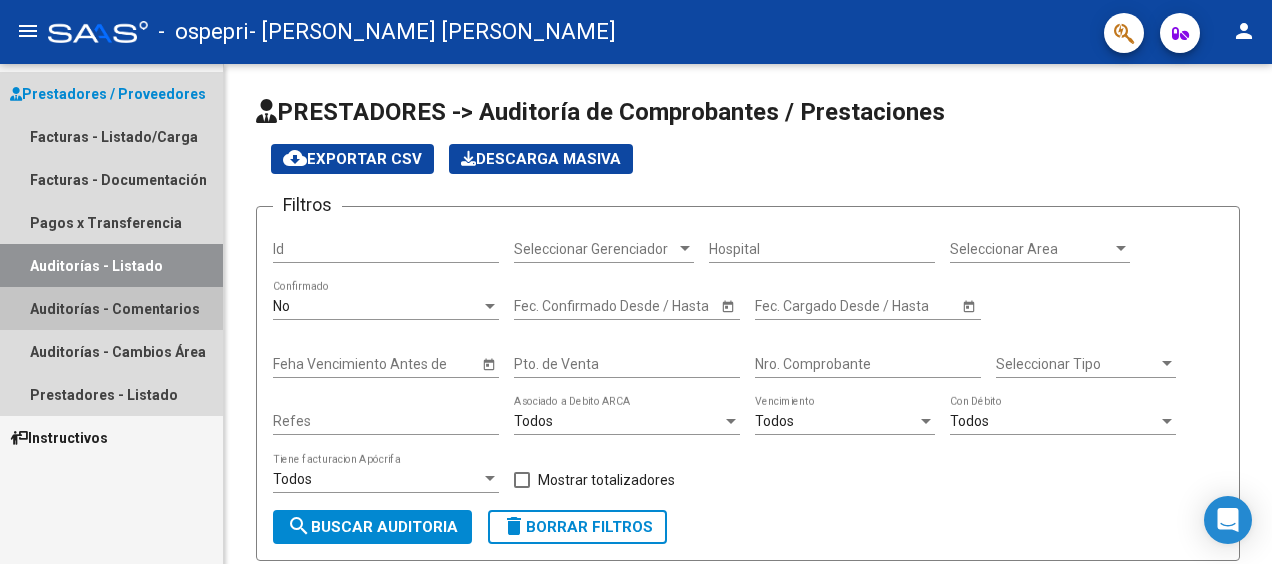 click on "Auditorías - Comentarios" at bounding box center [111, 308] 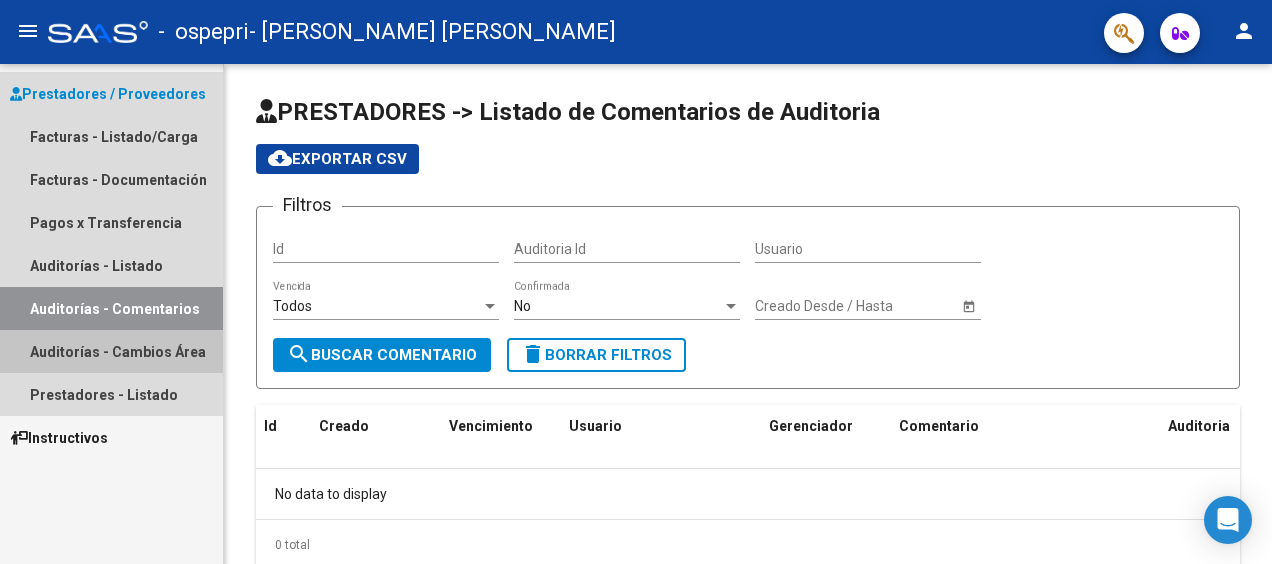 click on "Auditorías - Cambios Área" at bounding box center (111, 351) 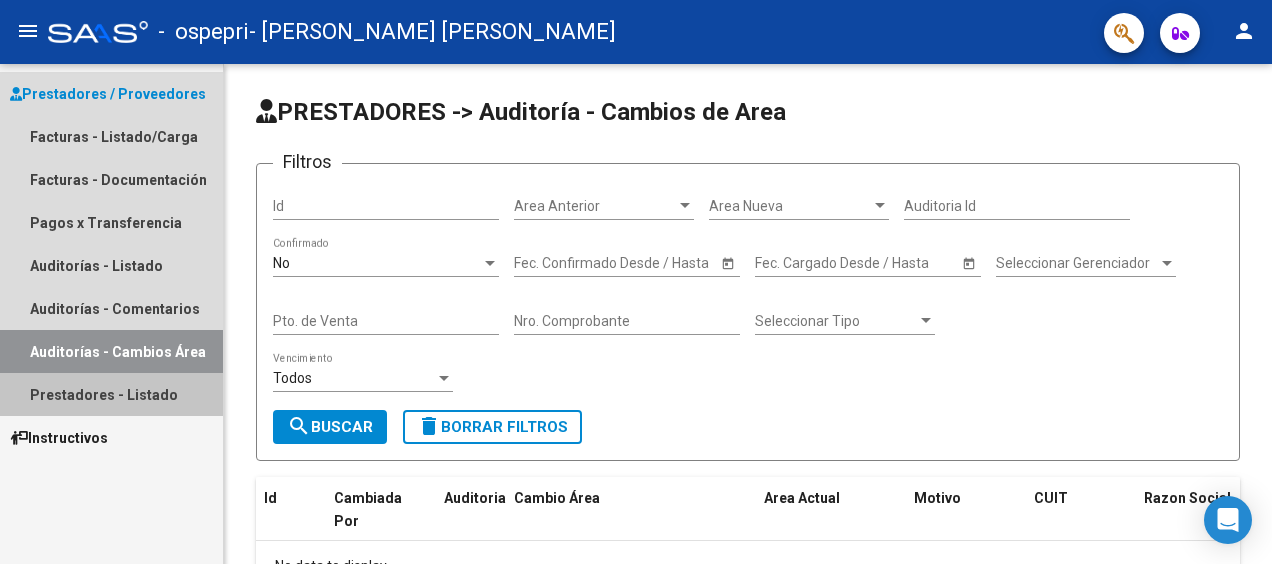 click on "Prestadores - Listado" at bounding box center [111, 394] 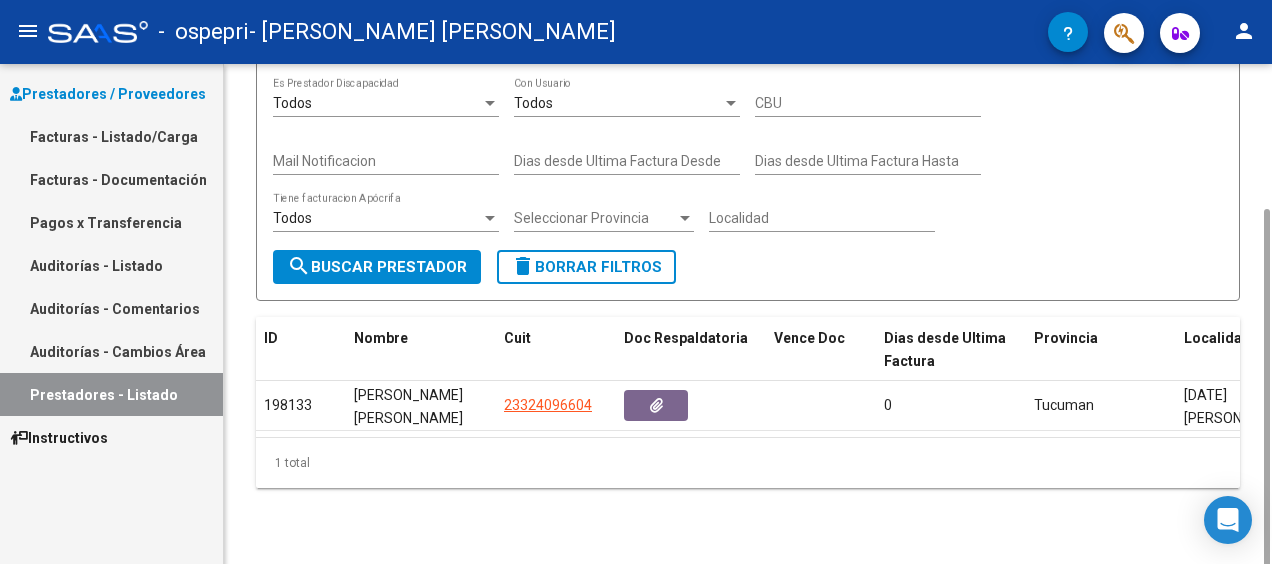 scroll, scrollTop: 200, scrollLeft: 0, axis: vertical 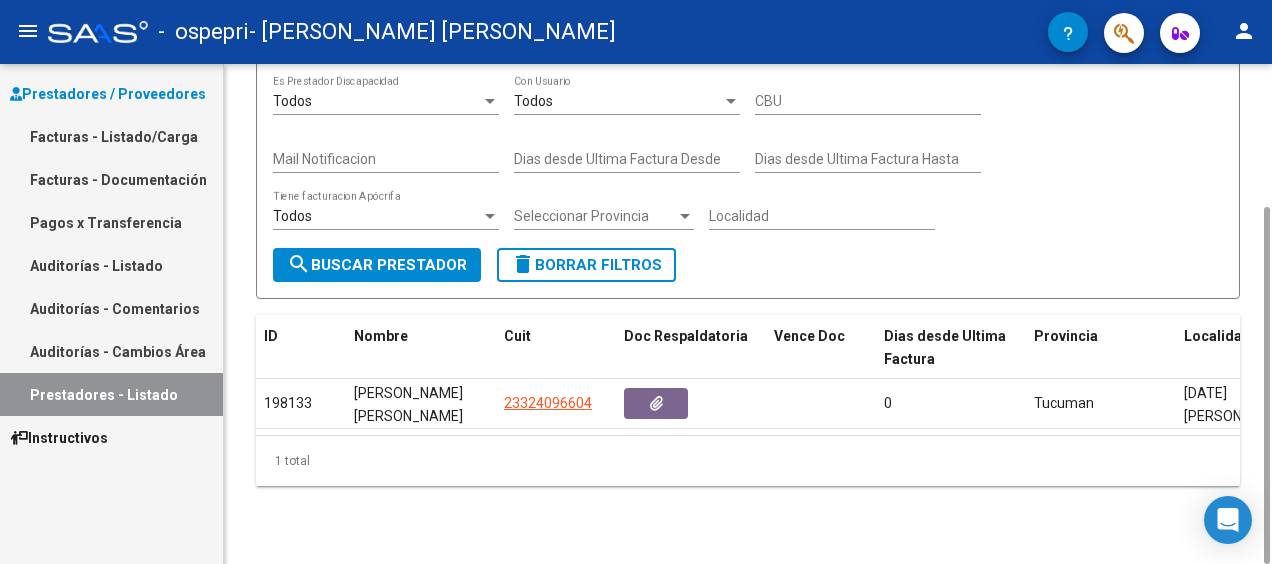 drag, startPoint x: 1264, startPoint y: 102, endPoint x: 1246, endPoint y: 256, distance: 155.04839 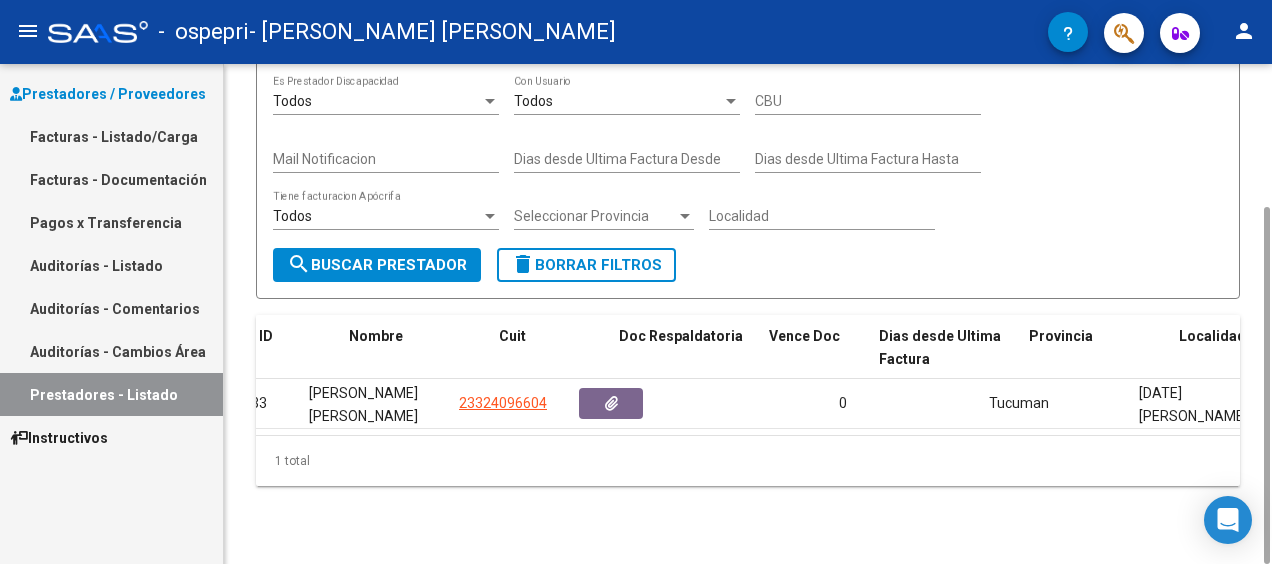 scroll, scrollTop: 0, scrollLeft: 0, axis: both 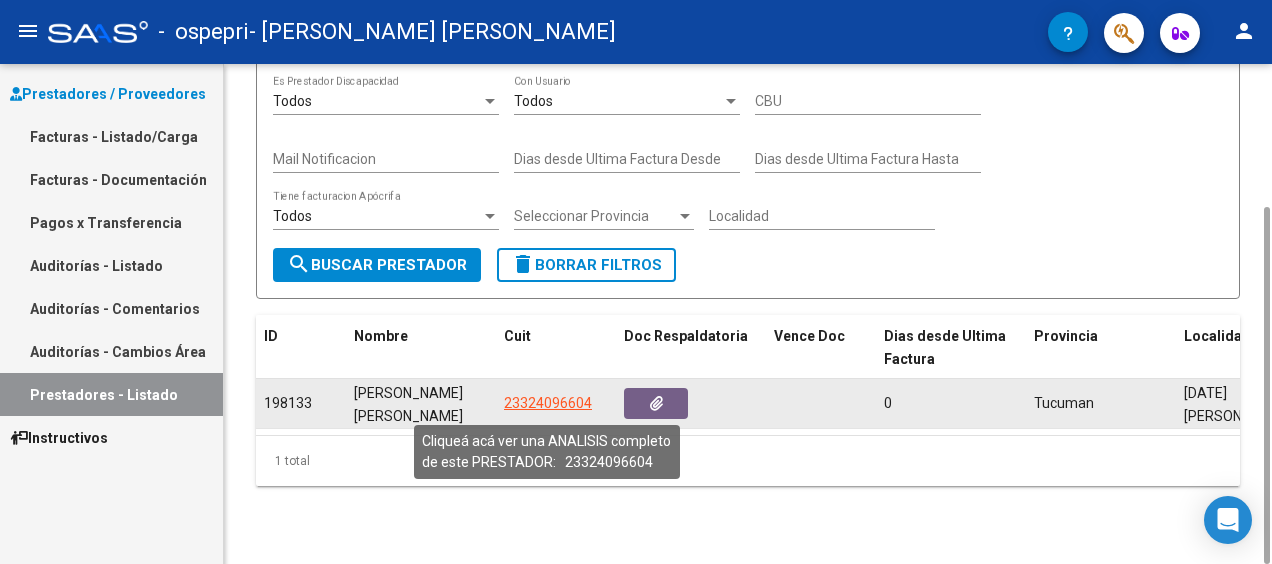click on "23324096604" 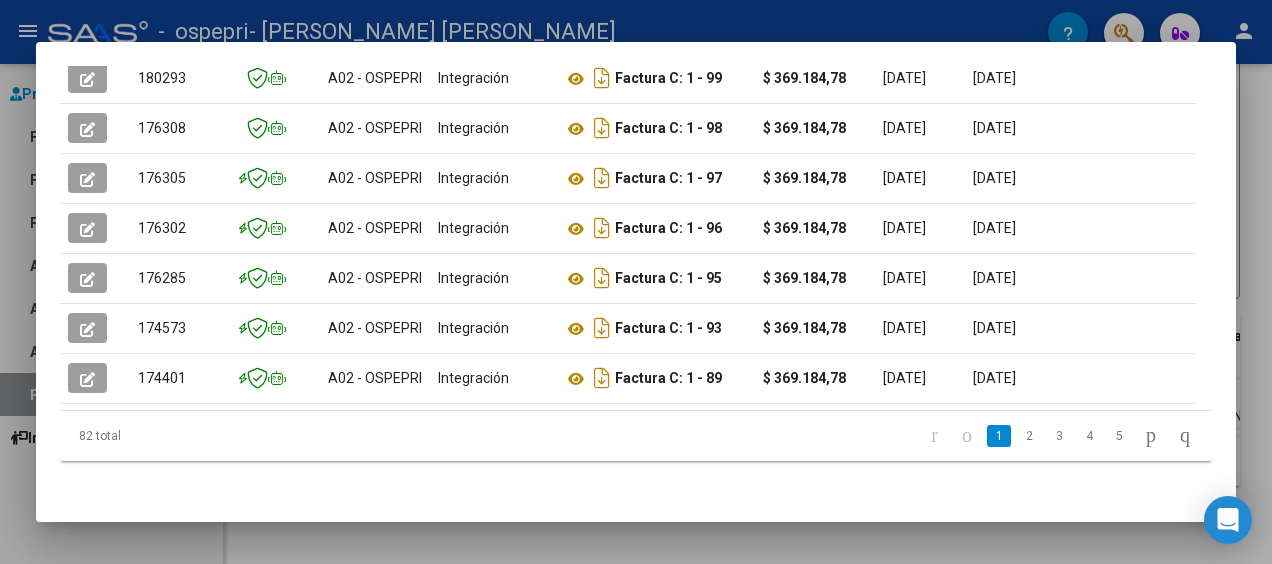 scroll, scrollTop: 0, scrollLeft: 0, axis: both 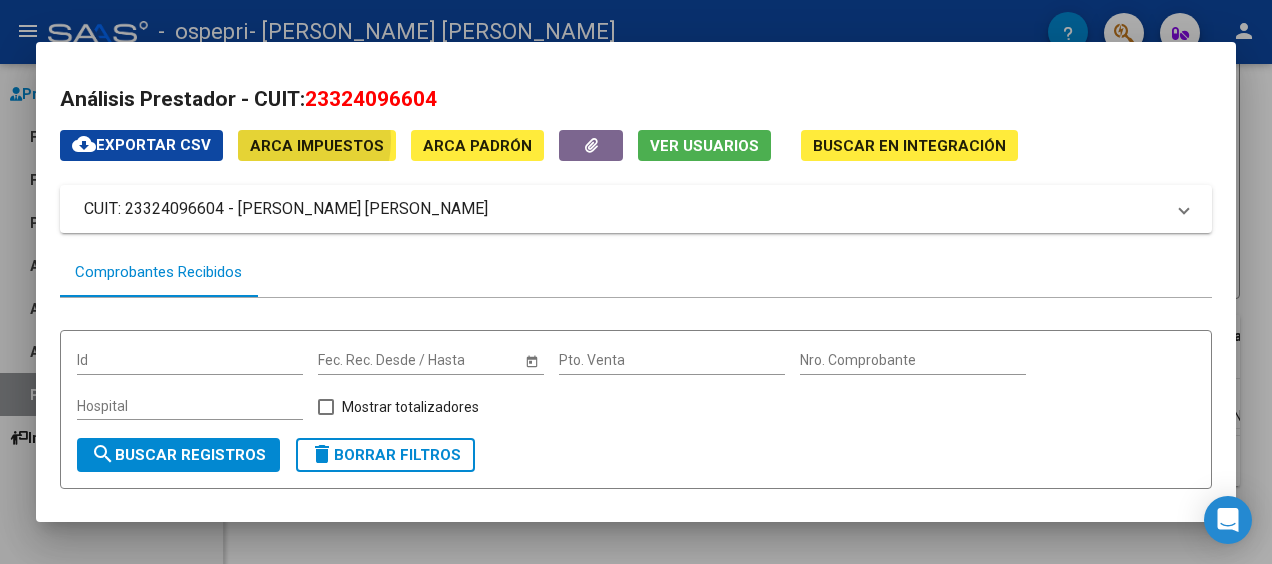 click on "ARCA Impuestos" at bounding box center [317, 146] 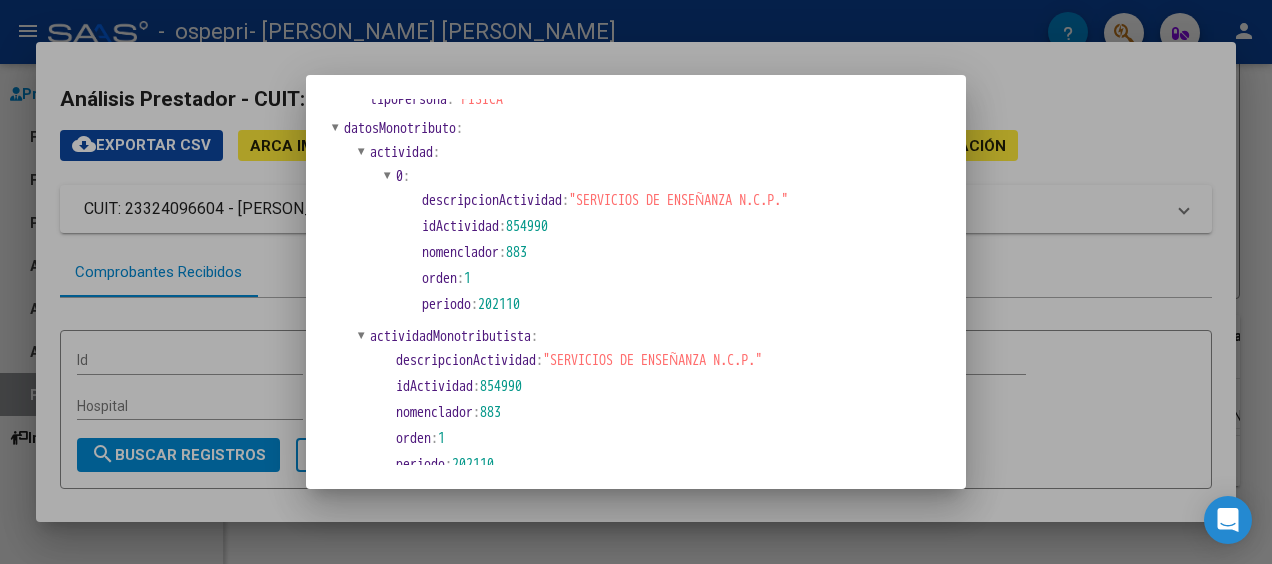 scroll, scrollTop: 480, scrollLeft: 0, axis: vertical 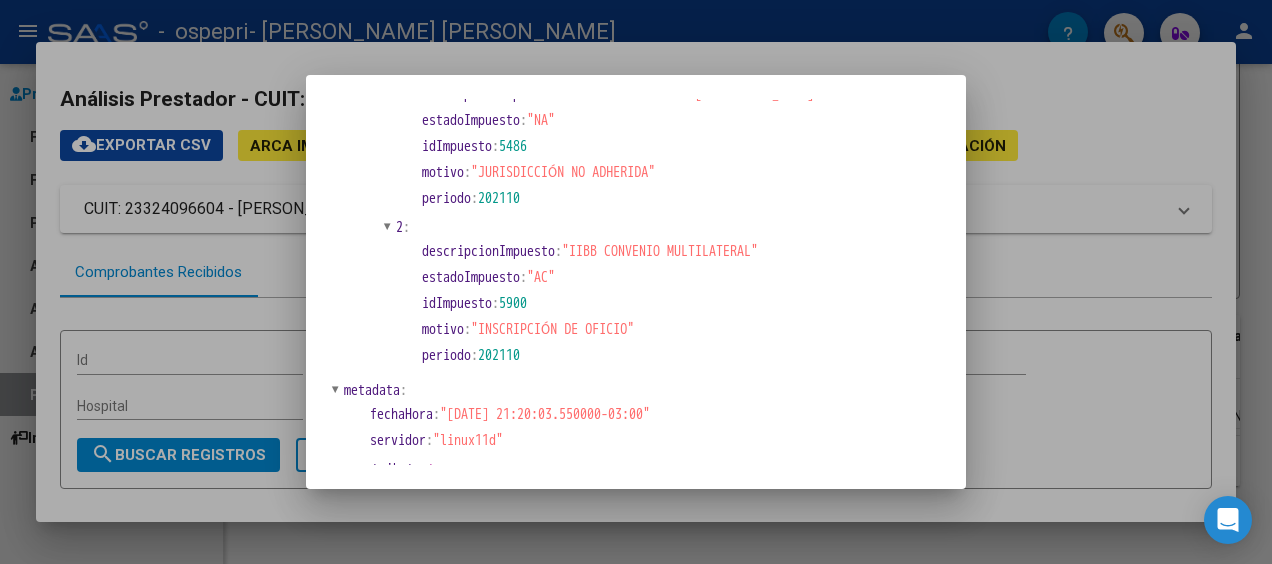 click at bounding box center [636, 282] 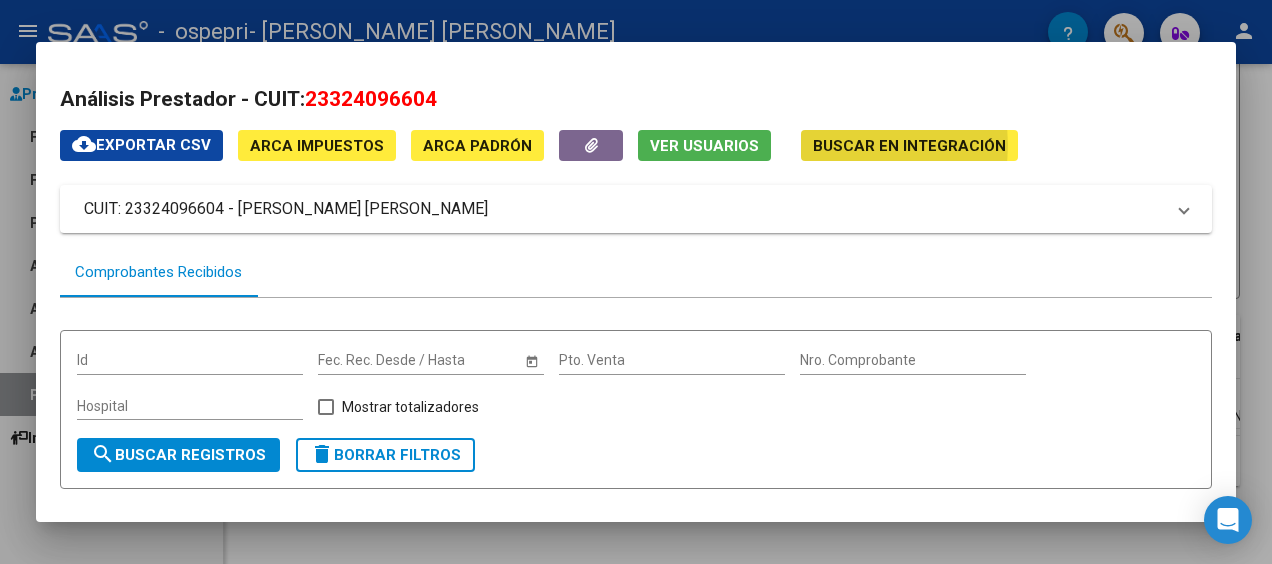 click on "Buscar en Integración" 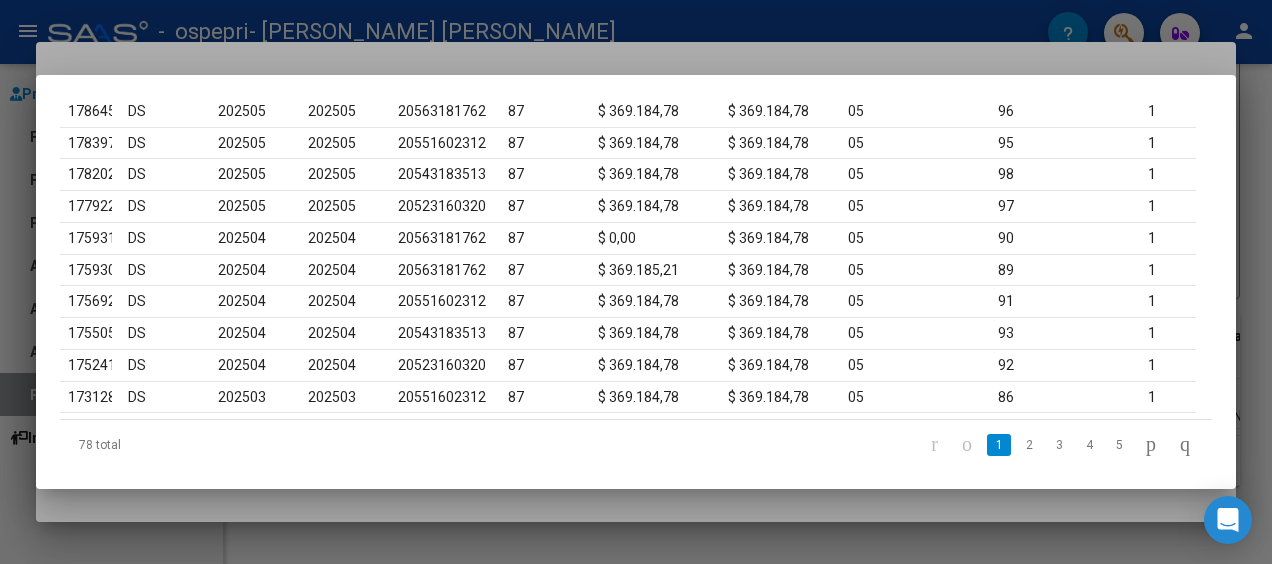 scroll, scrollTop: 311, scrollLeft: 0, axis: vertical 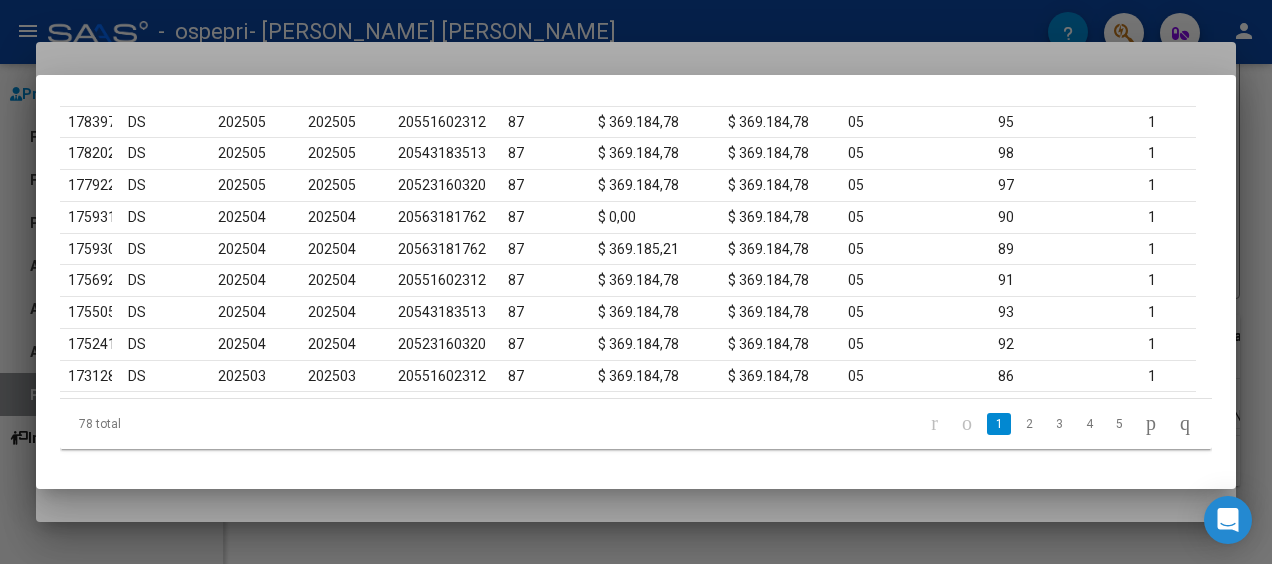 click at bounding box center (636, 282) 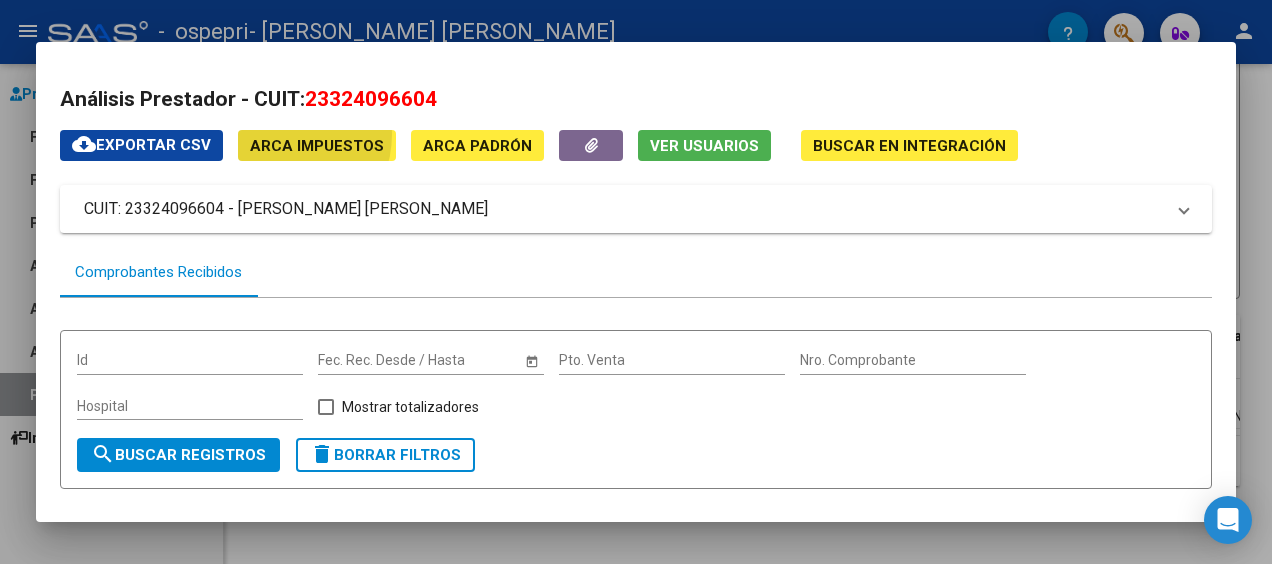 click on "ARCA Impuestos" at bounding box center [317, 145] 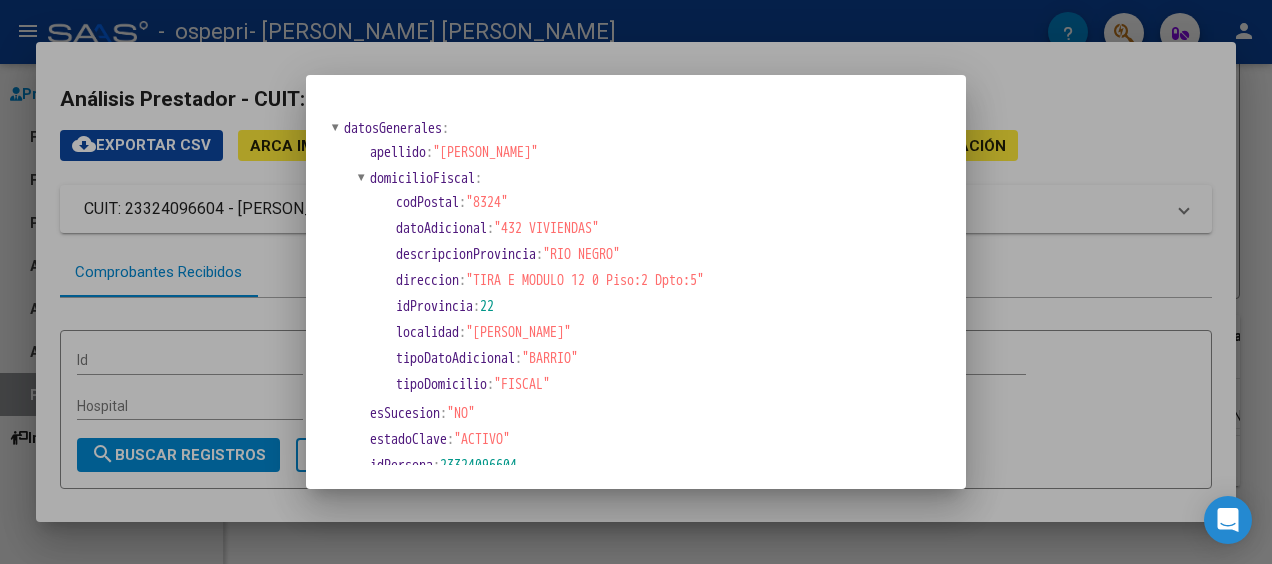 click at bounding box center (636, 282) 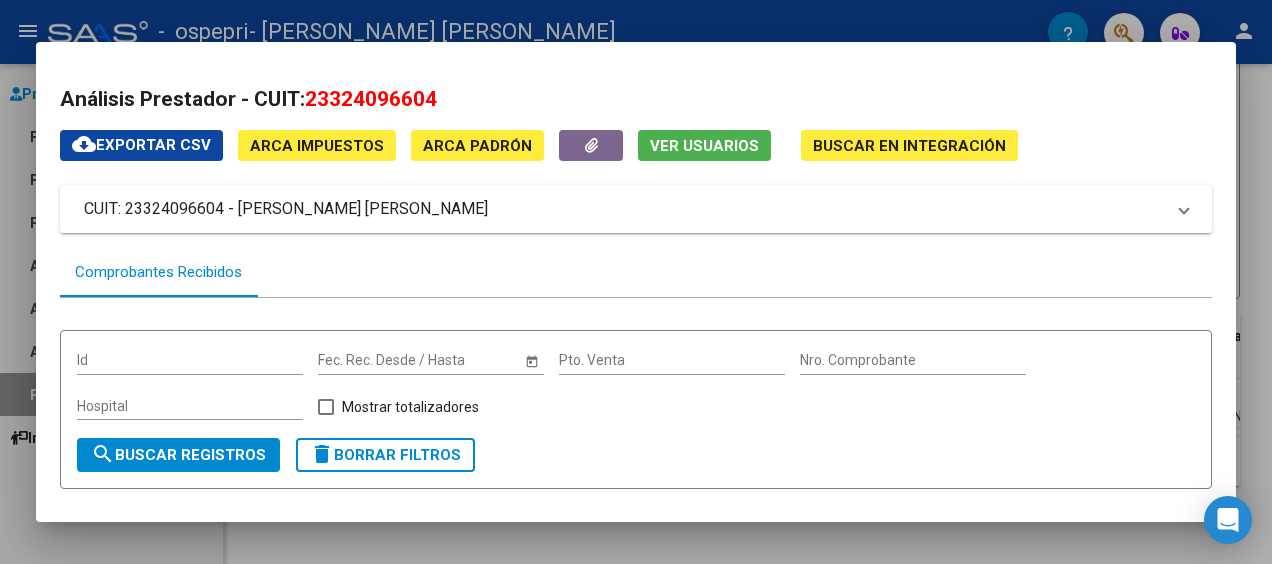 click at bounding box center (636, 282) 